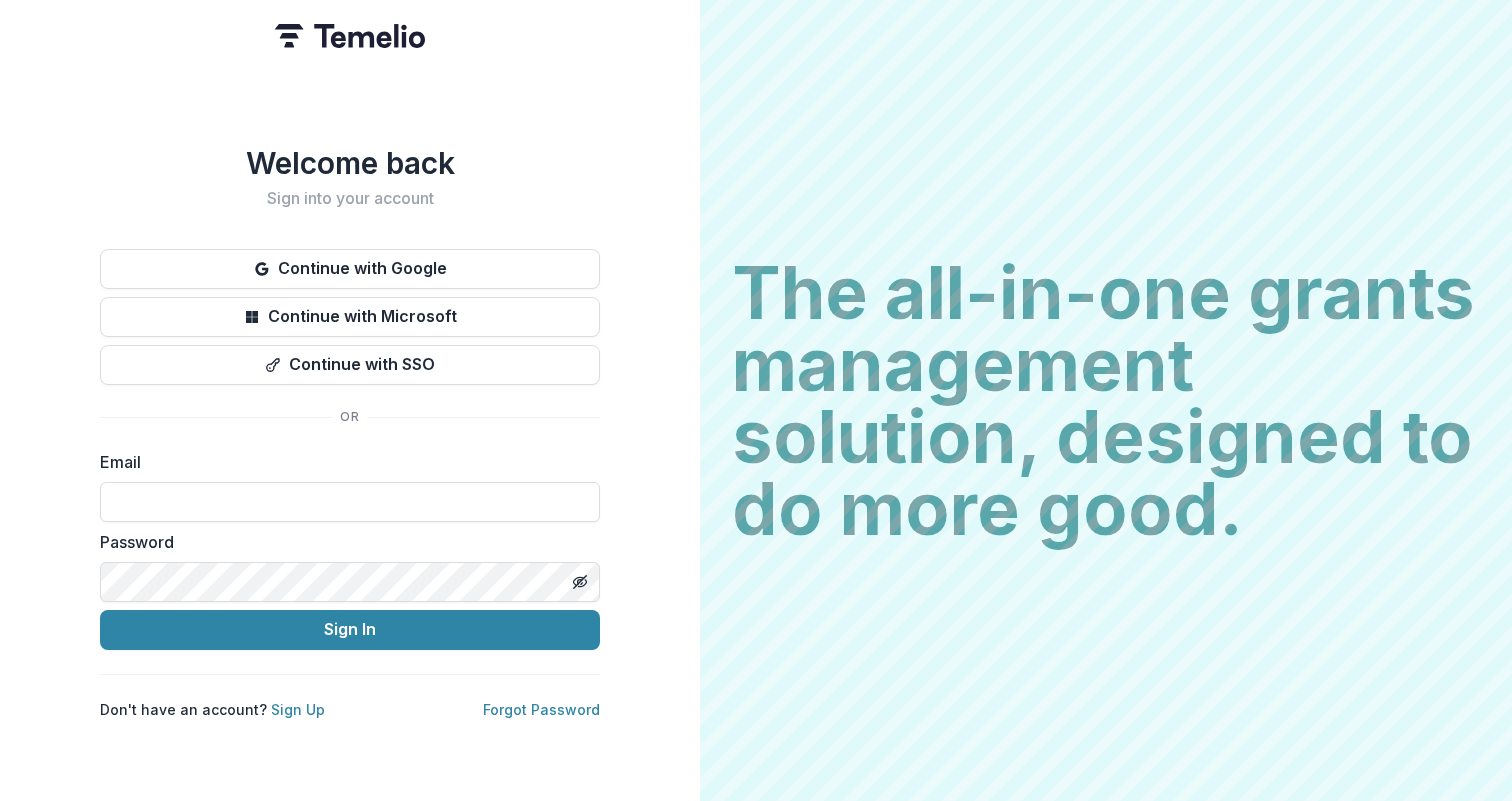scroll, scrollTop: 0, scrollLeft: 0, axis: both 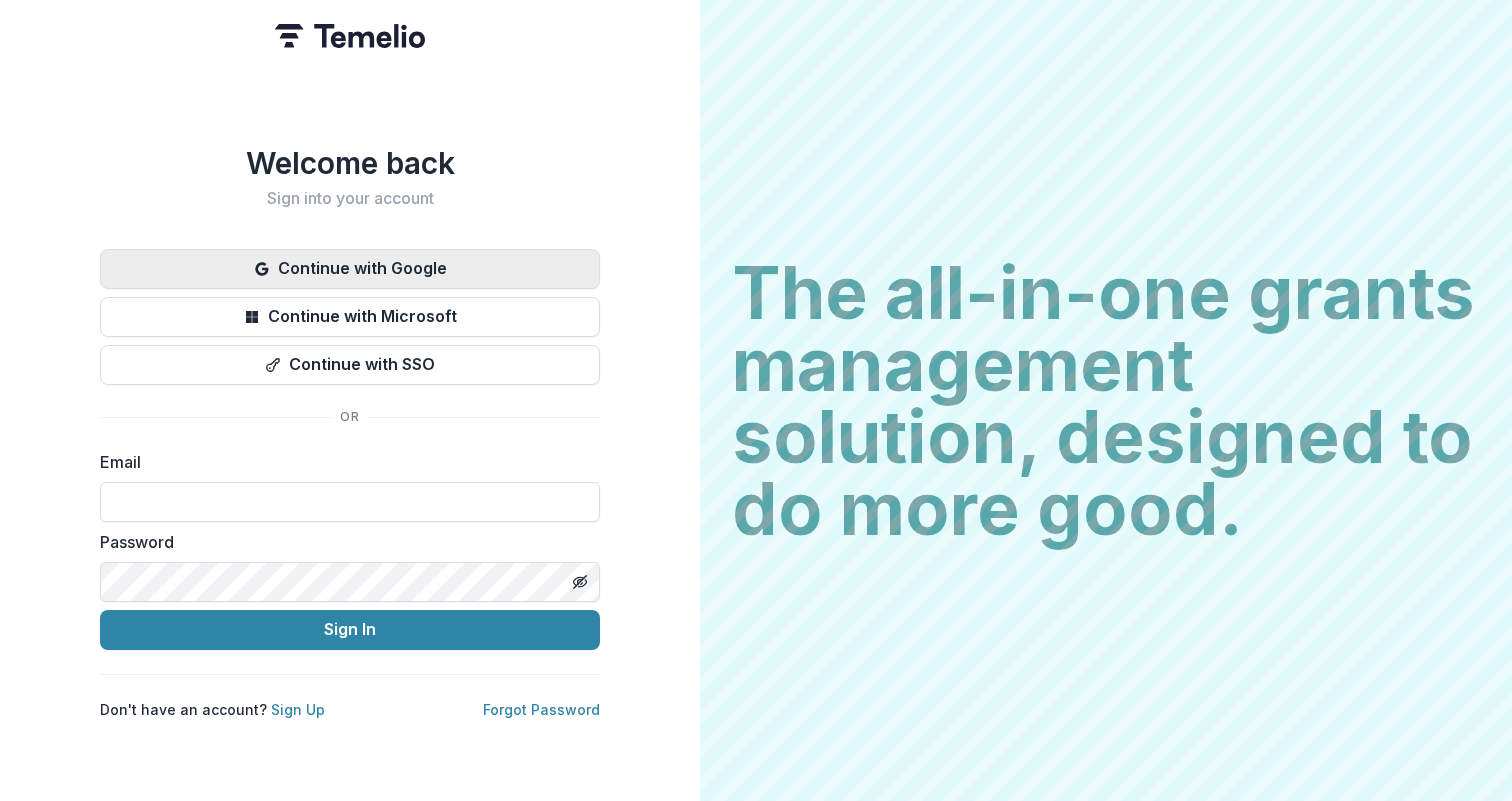 click on "Continue with Google" at bounding box center [350, 269] 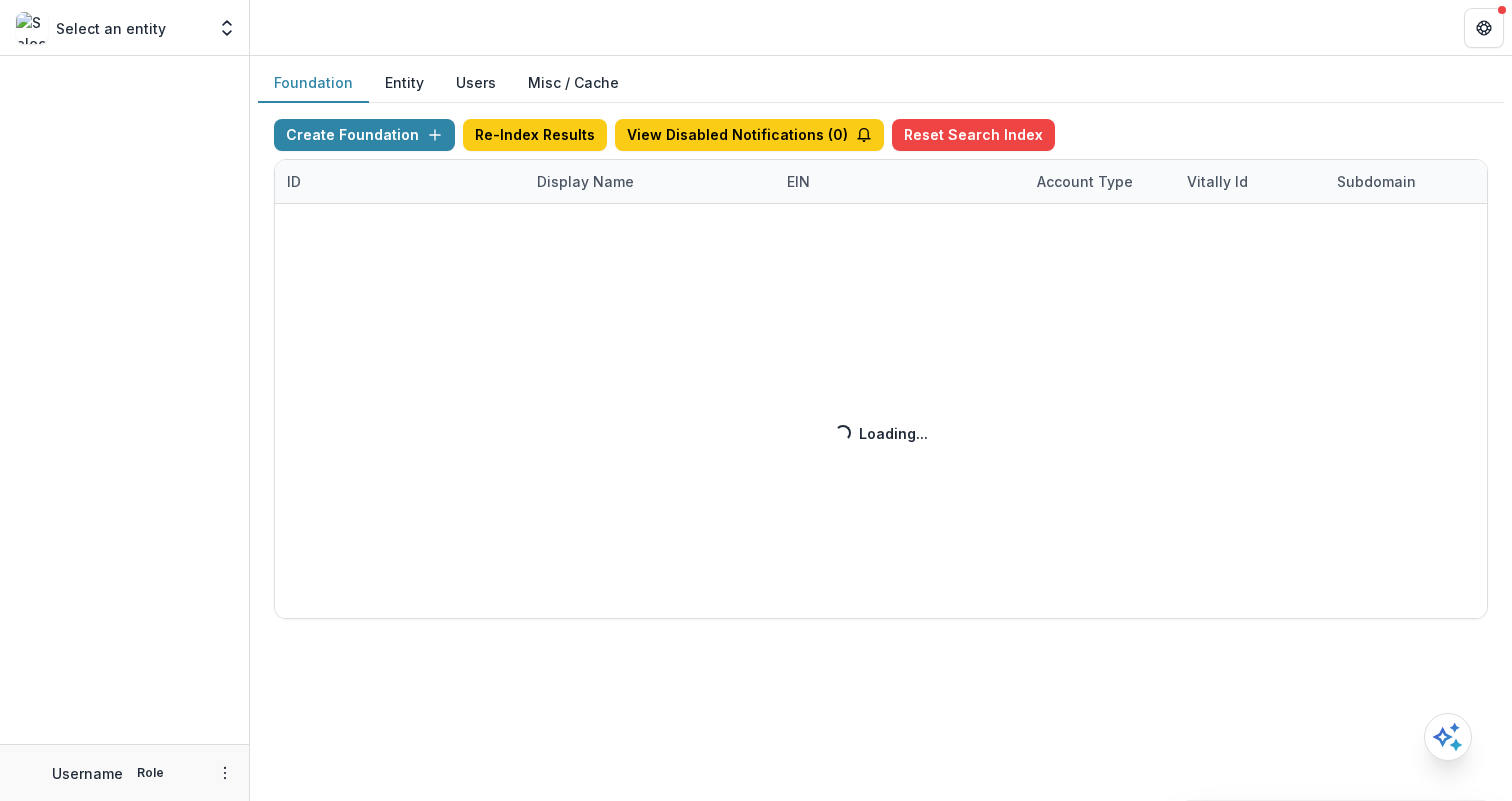 scroll, scrollTop: 0, scrollLeft: 0, axis: both 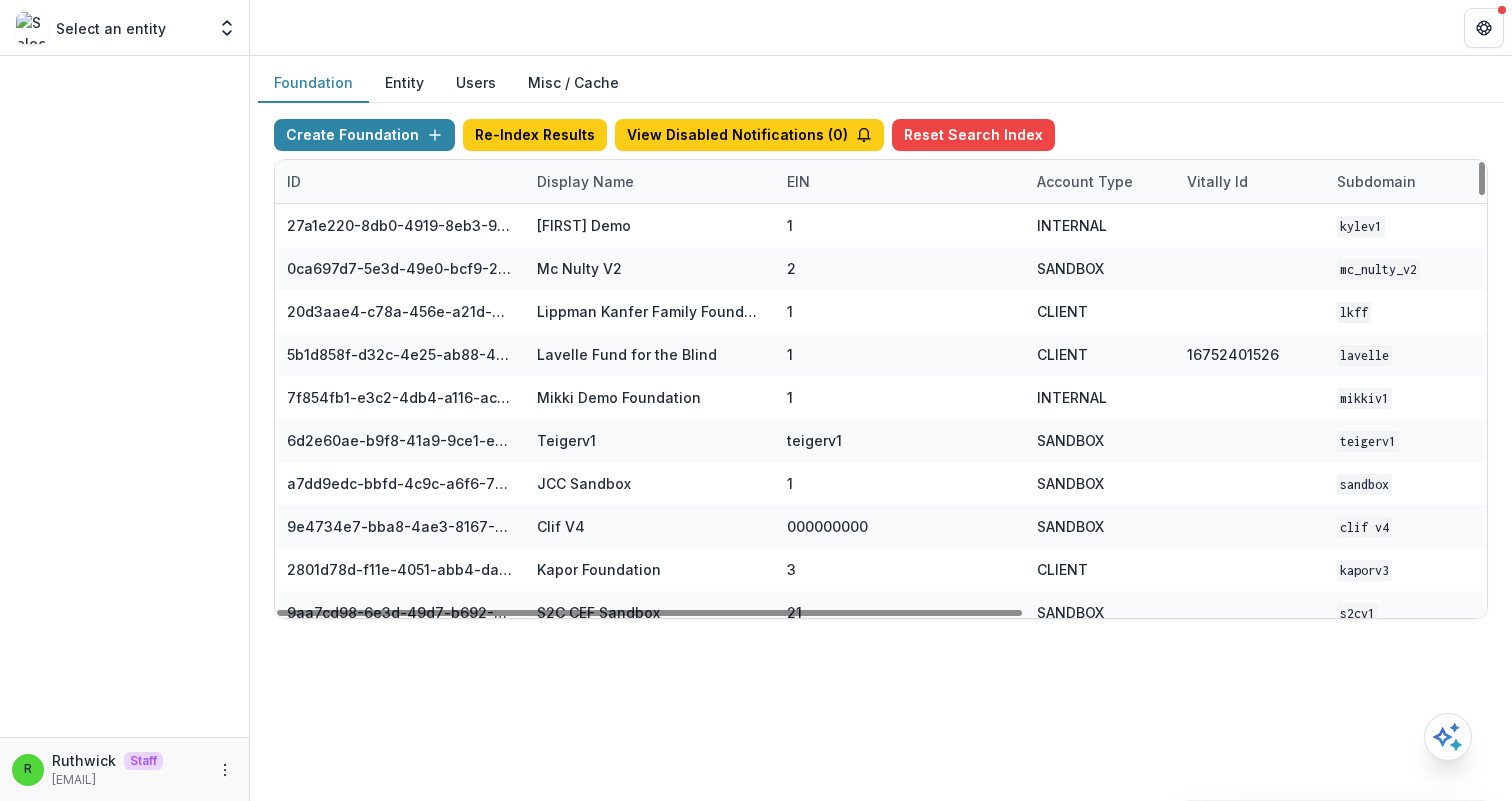 click on "Display Name" at bounding box center [585, 181] 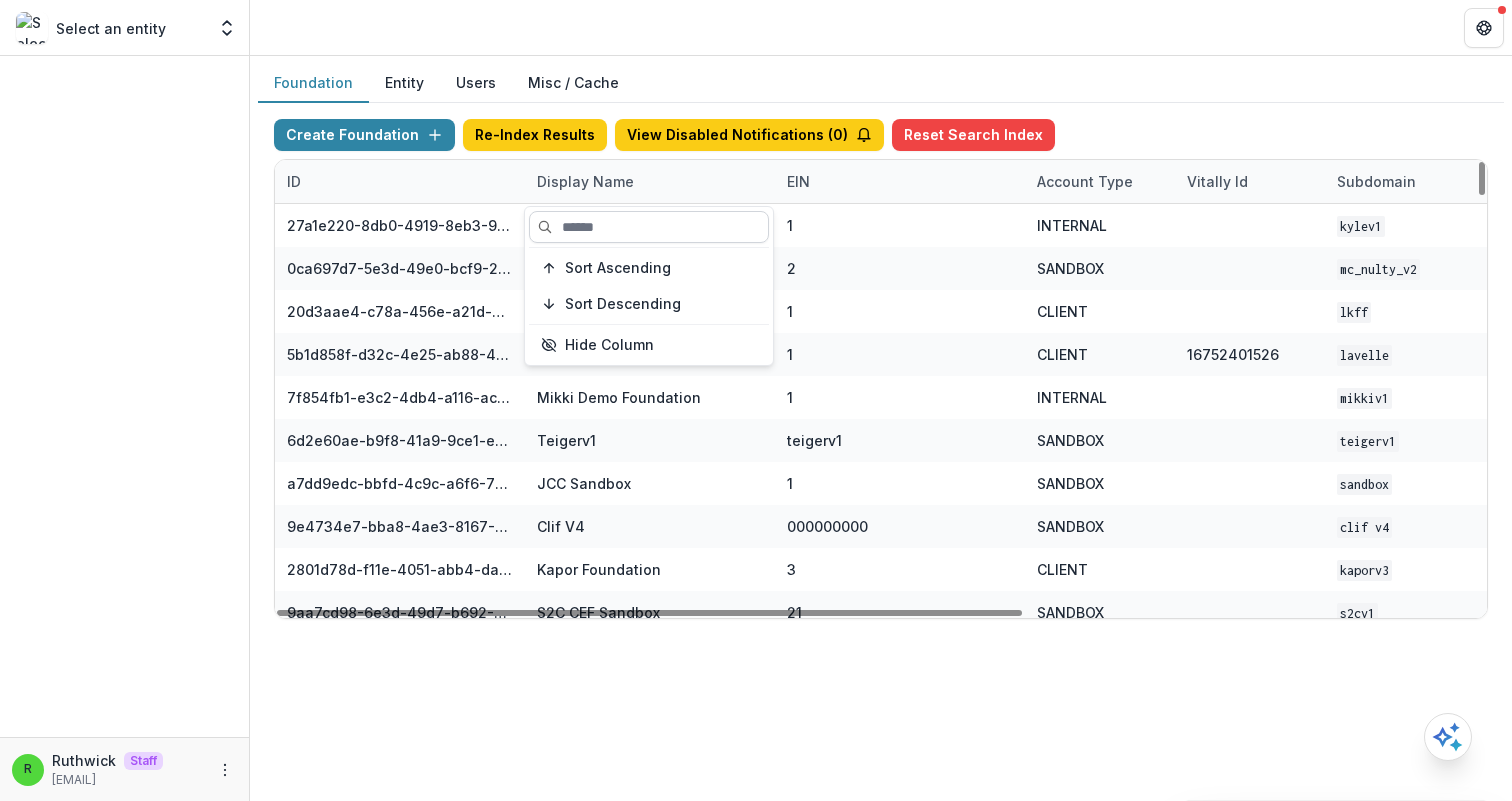 click at bounding box center (649, 227) 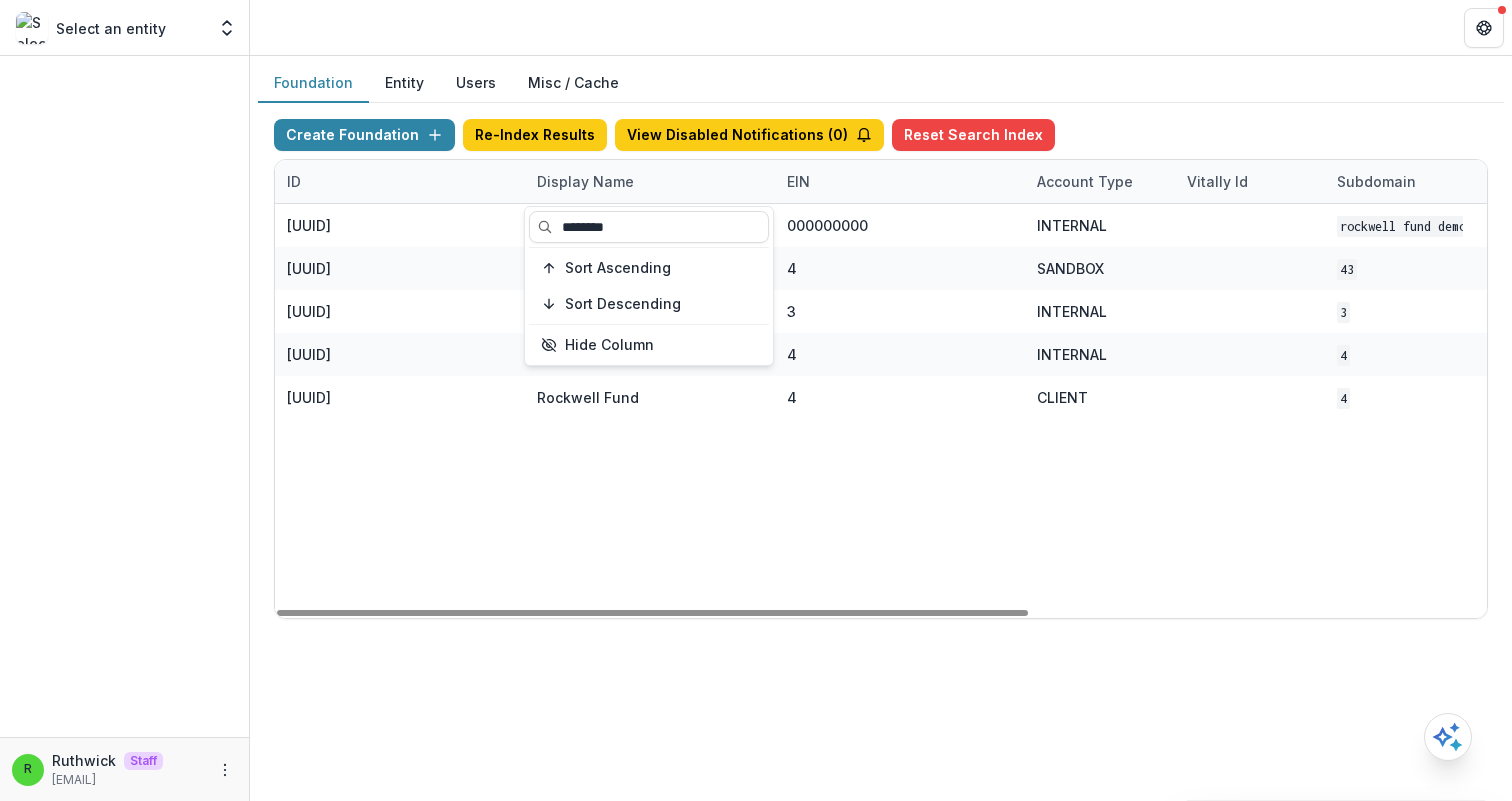 type on "********" 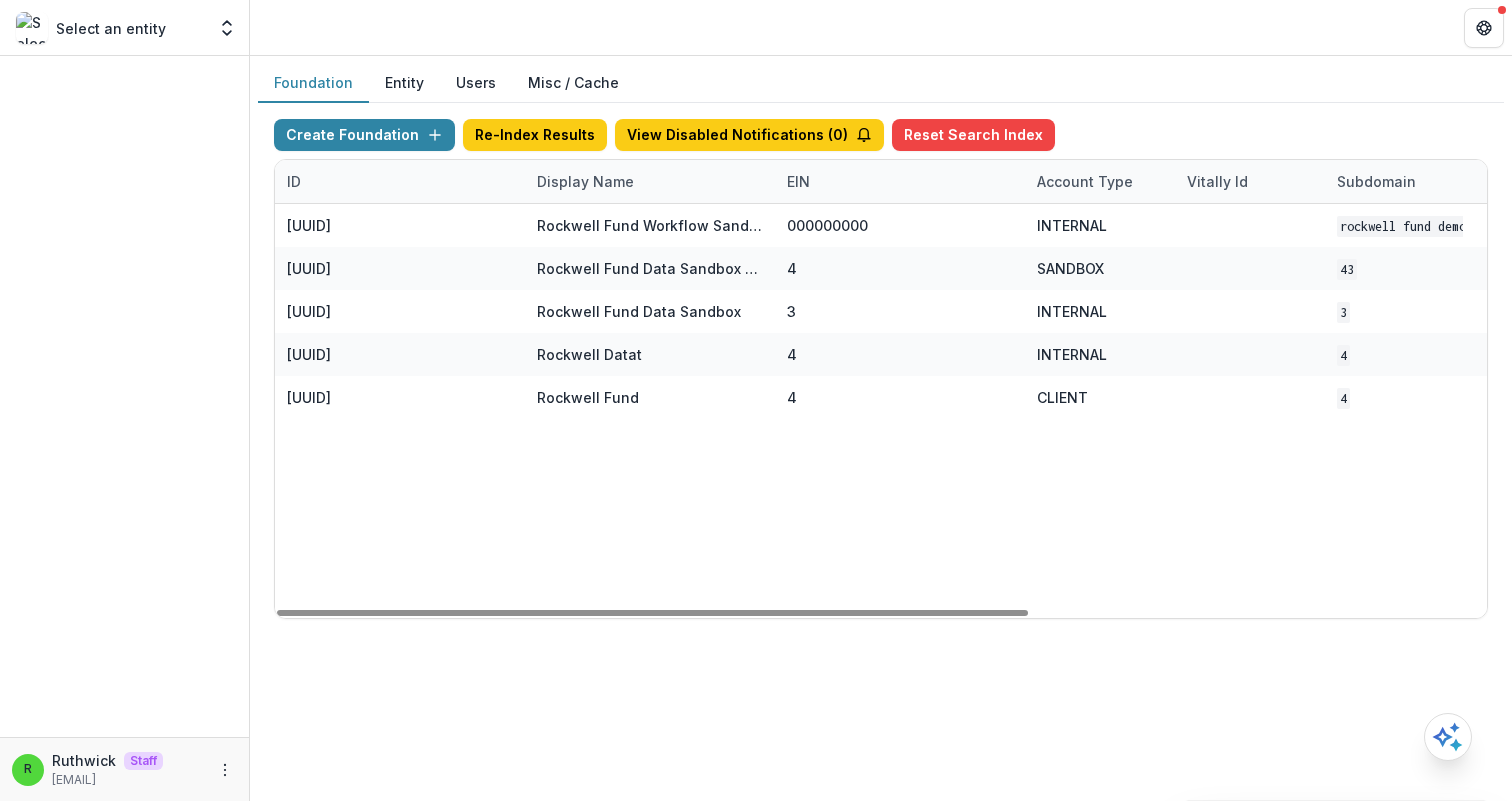 click on "0e7813f8-be8b-4df1-ad6a-be03a900c990 Rockwell Fund Workflow Sandbox 000000000 INTERNAL Rockwell Fund DEMO Apr 22, 2025, 9:13 AM Visit Edit Feature Flags d9b1c233-24a7-48ce-b9c4-cddb36717827 Rockwell Fund Data Sandbox Dep 4 SANDBOX 43 May 29, 2025, 4:18 PM Visit Edit Feature Flags 8eb51285-b0db-4b77-9b6f-4810b5ce509a Rockwell Fund Data Sandbox 3 INTERNAL 3 May 29, 2025, 10:04 PM Visit Edit Feature Flags 8a3a0c56-71a8-4453-be64-35eee25e2cf4 Rockwell Datat 4 INTERNAL 4 May 30, 2025, 5:06 PM Visit Edit Feature Flags 4daf80ef-be32-4b0d-8569-02bcf43afe57 Rockwell Fund 4 CLIENT 4 Jun 11, 2025, 2:48 PM Visit Edit Feature Flags" at bounding box center [1250, 411] 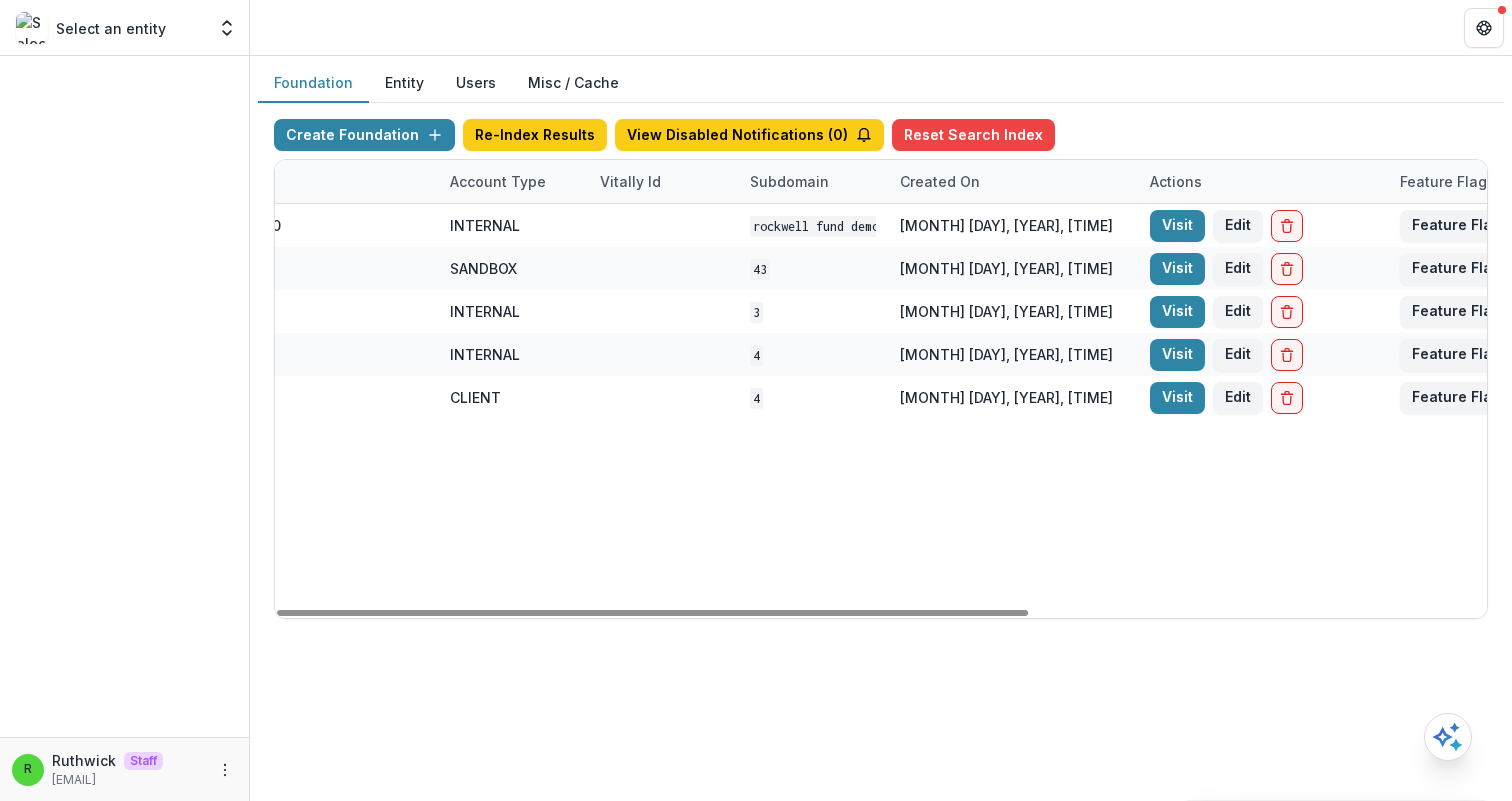 scroll, scrollTop: 0, scrollLeft: 671, axis: horizontal 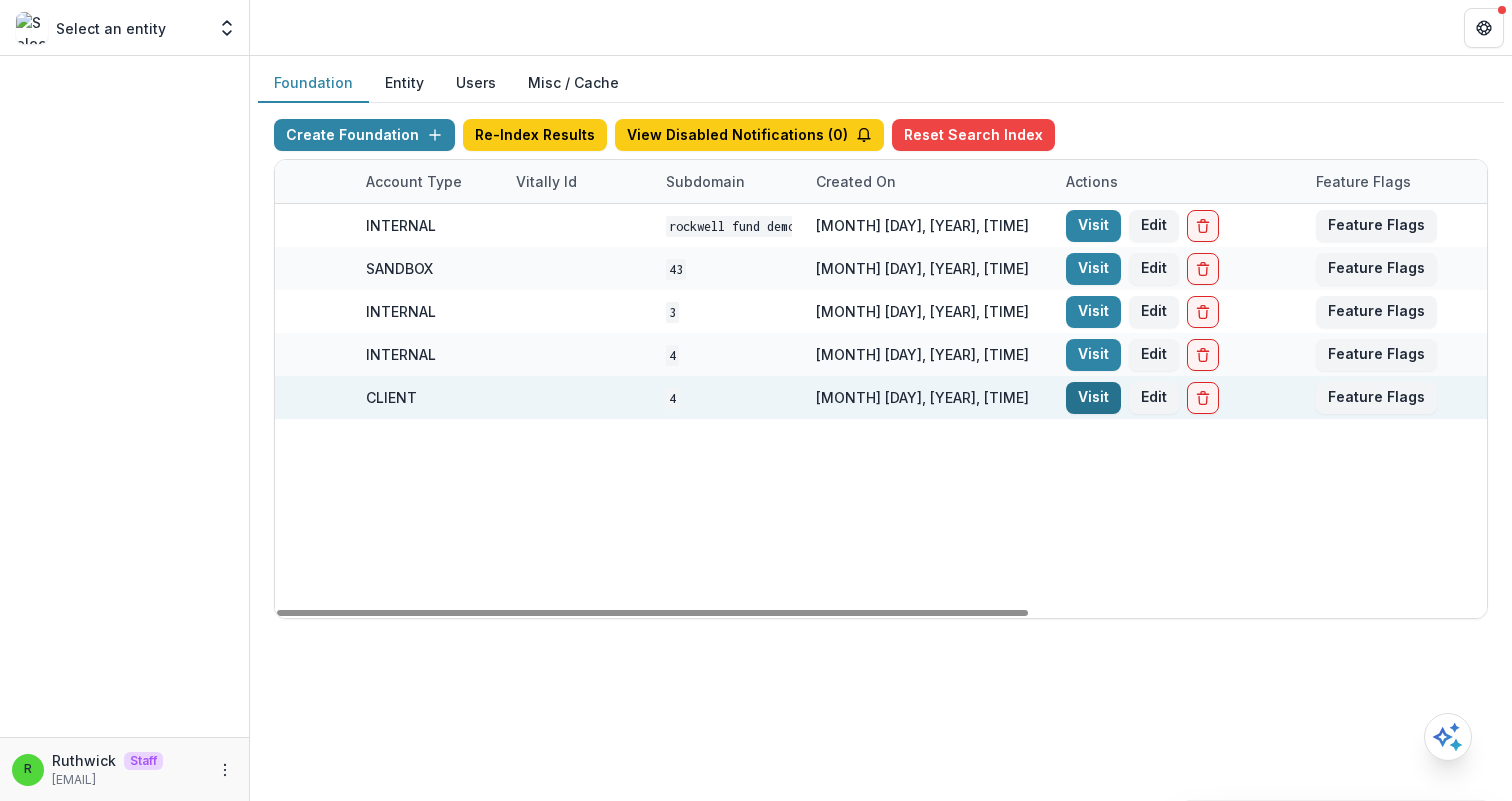 click on "Visit" at bounding box center (1093, 398) 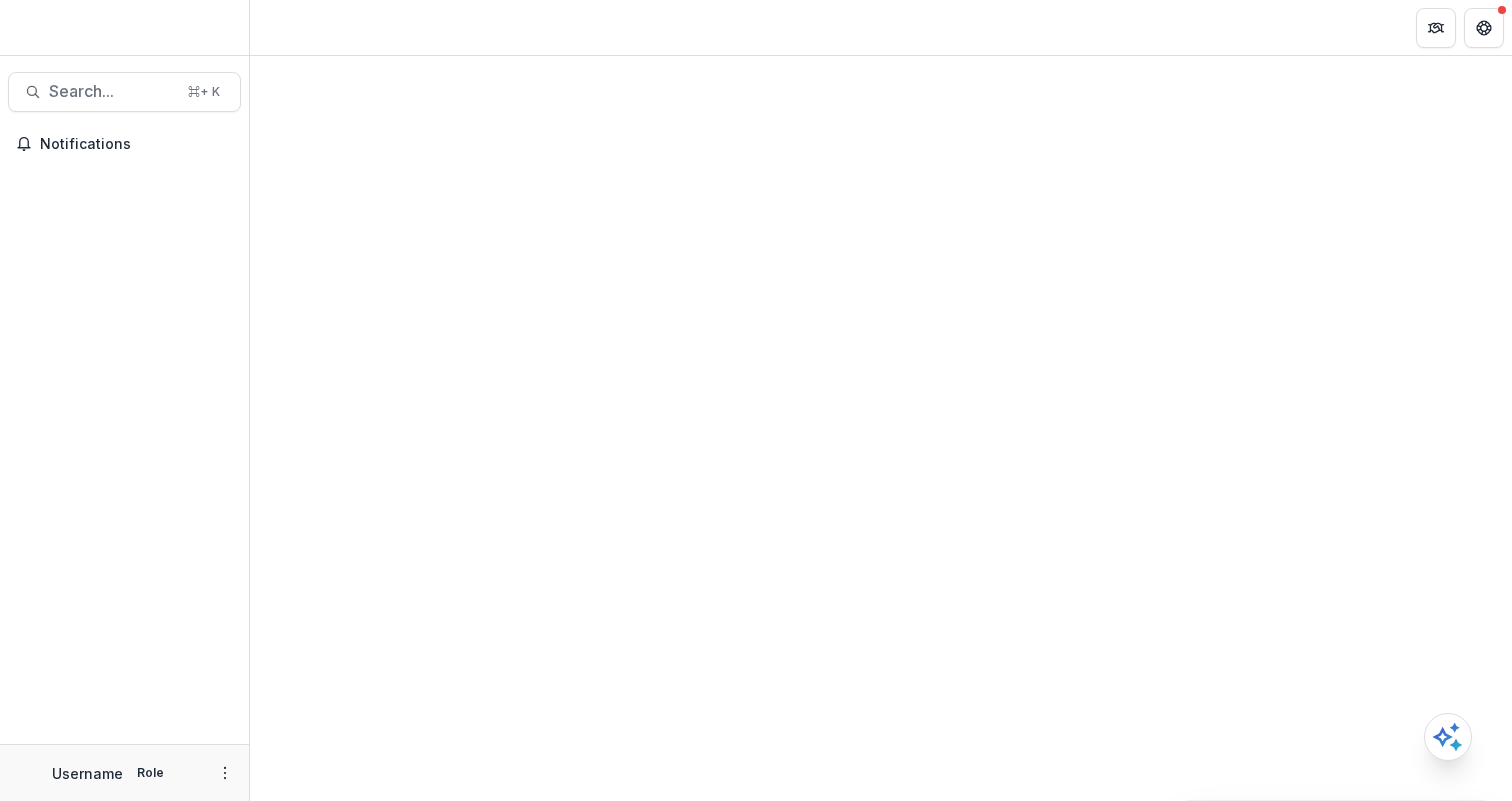 scroll, scrollTop: 0, scrollLeft: 0, axis: both 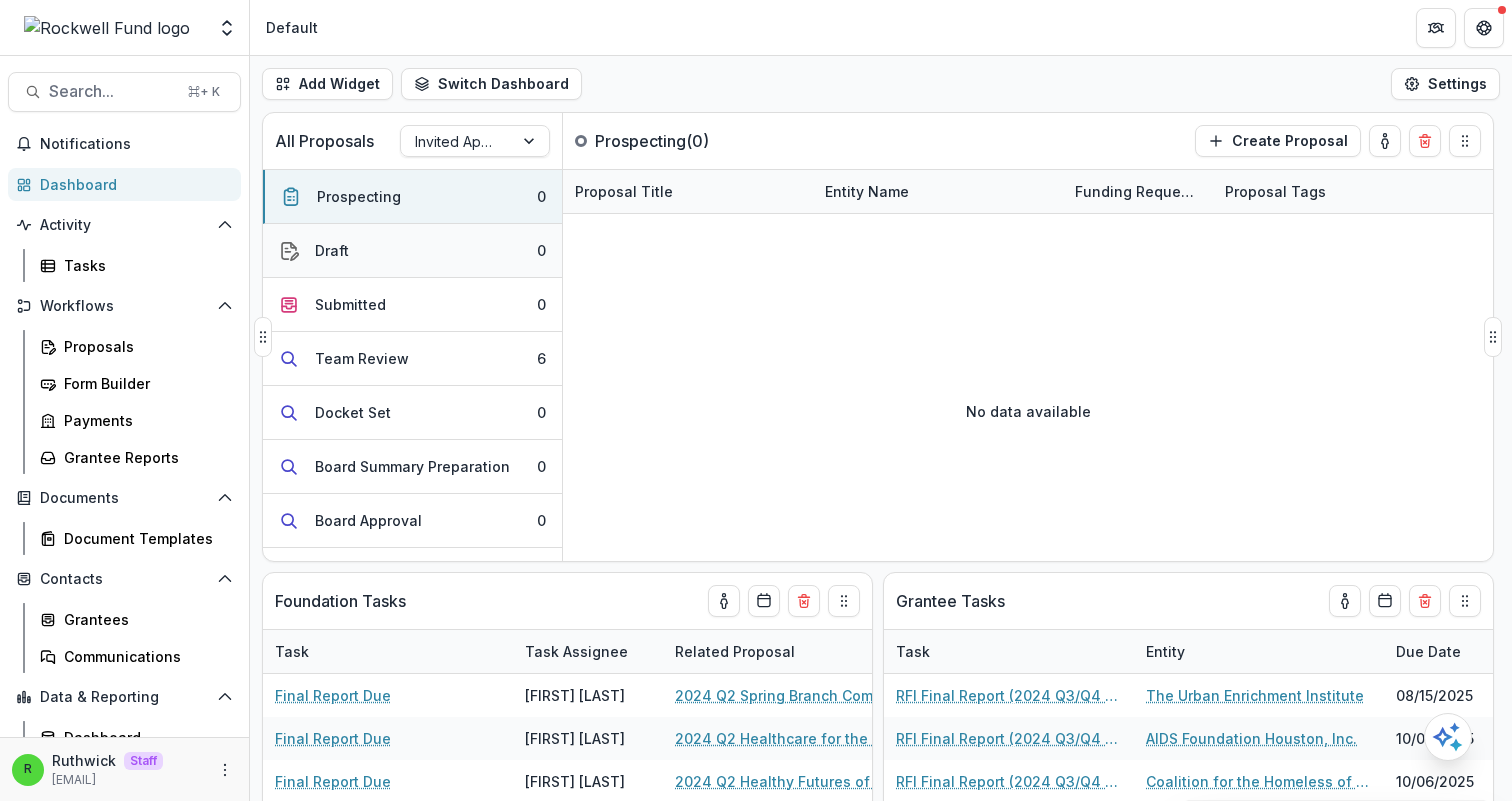 click on "Draft 0" at bounding box center [412, 251] 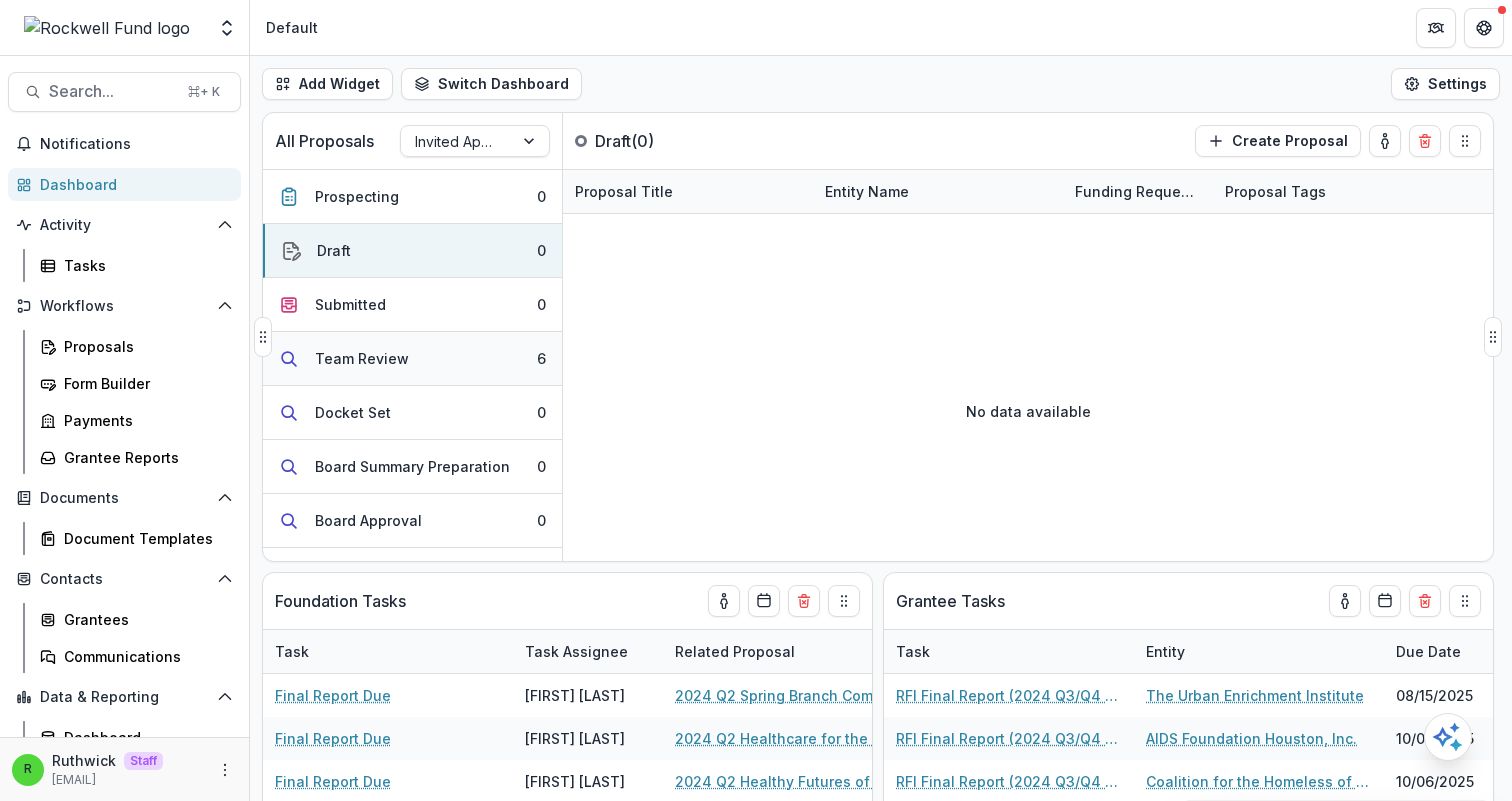 click on "Team Review 6" at bounding box center (412, 359) 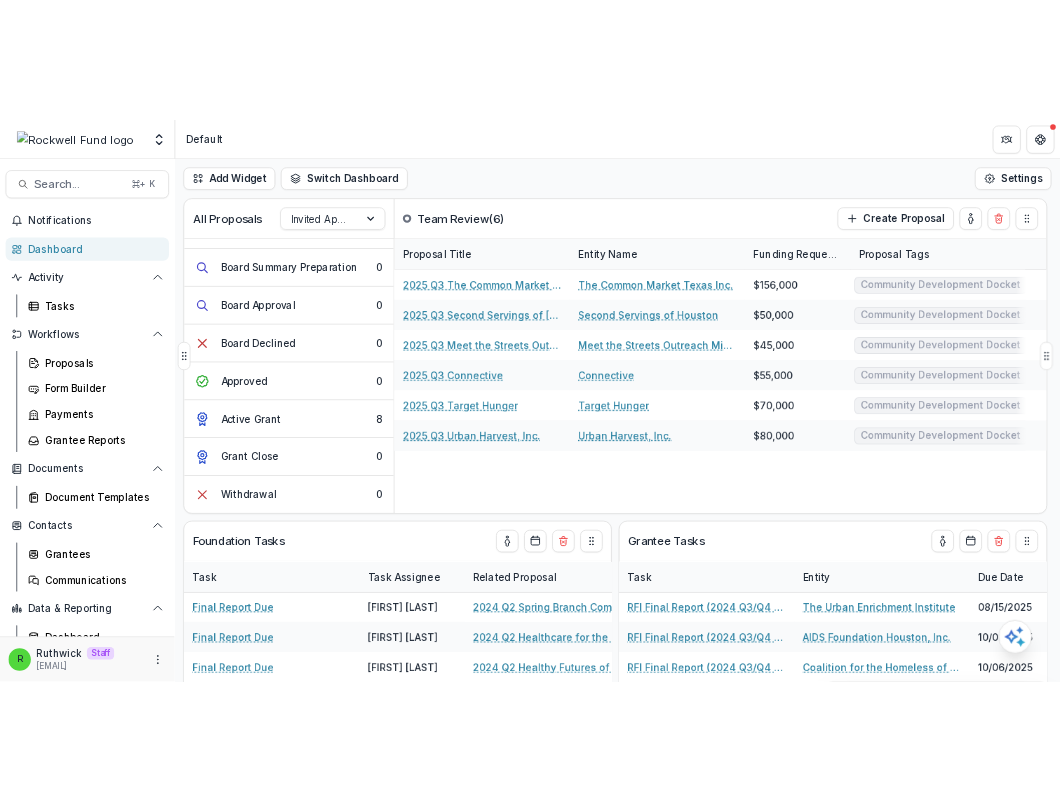 scroll, scrollTop: 0, scrollLeft: 0, axis: both 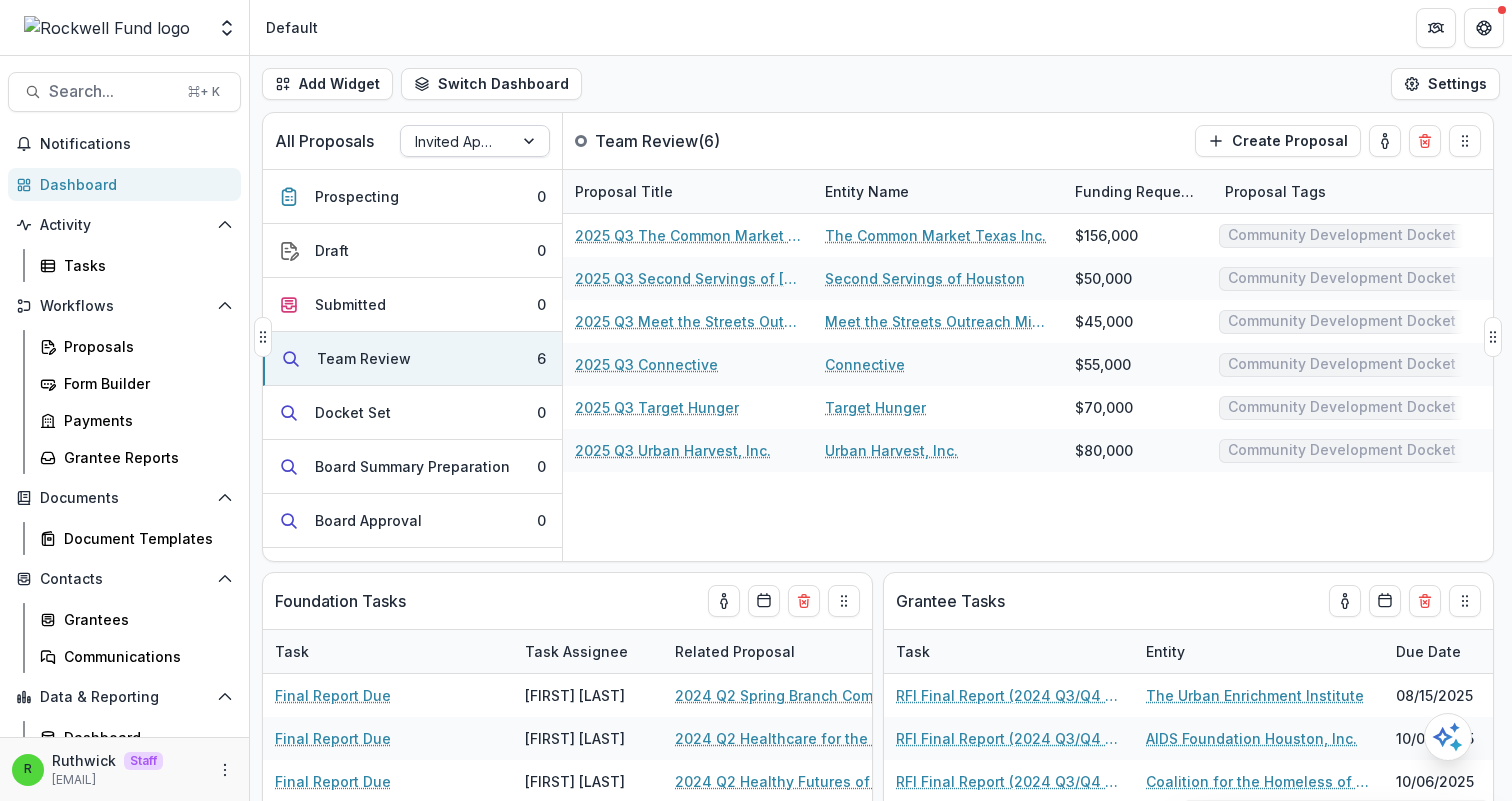 click at bounding box center (457, 141) 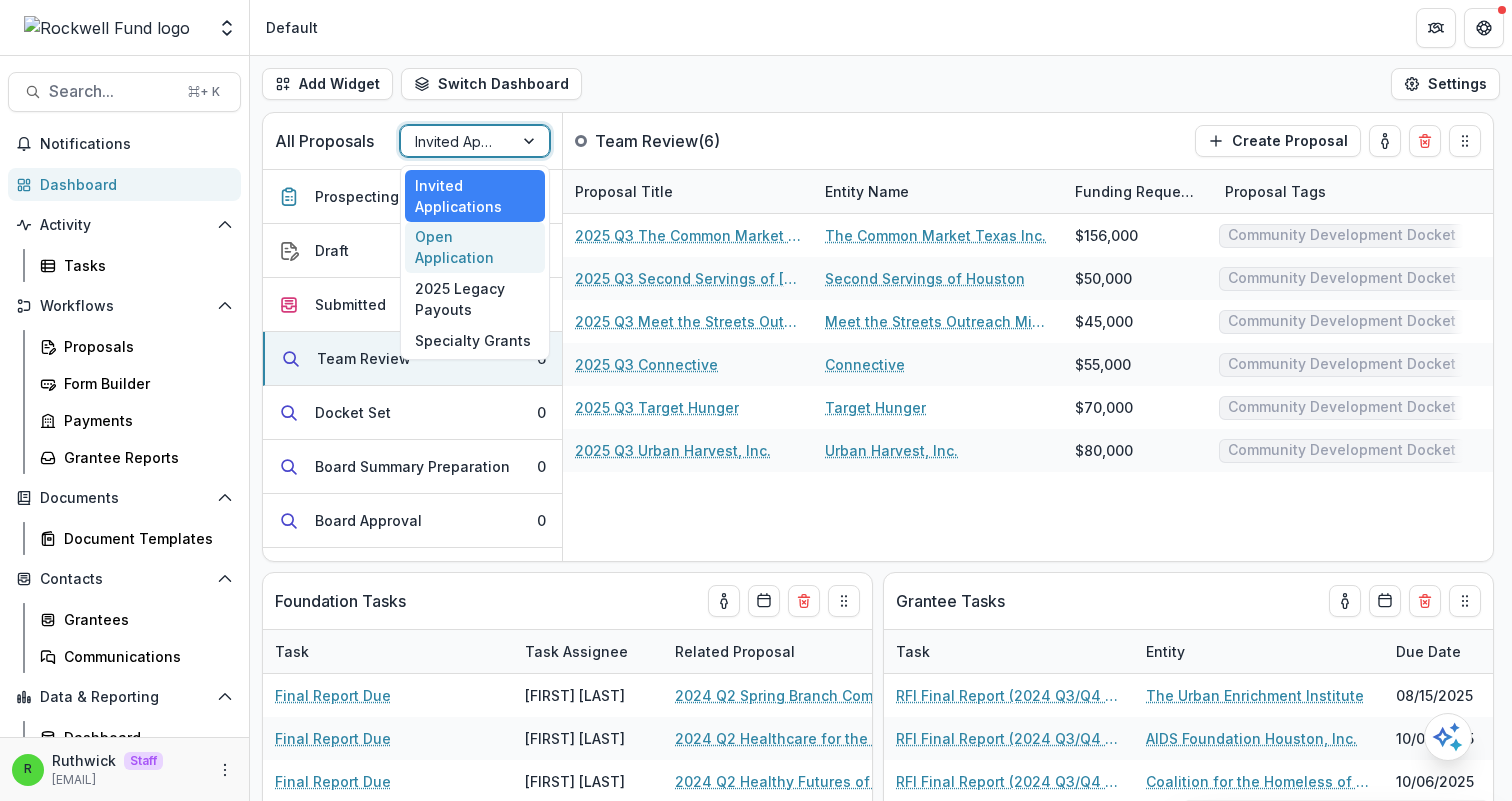 click on "Open Application" at bounding box center [475, 248] 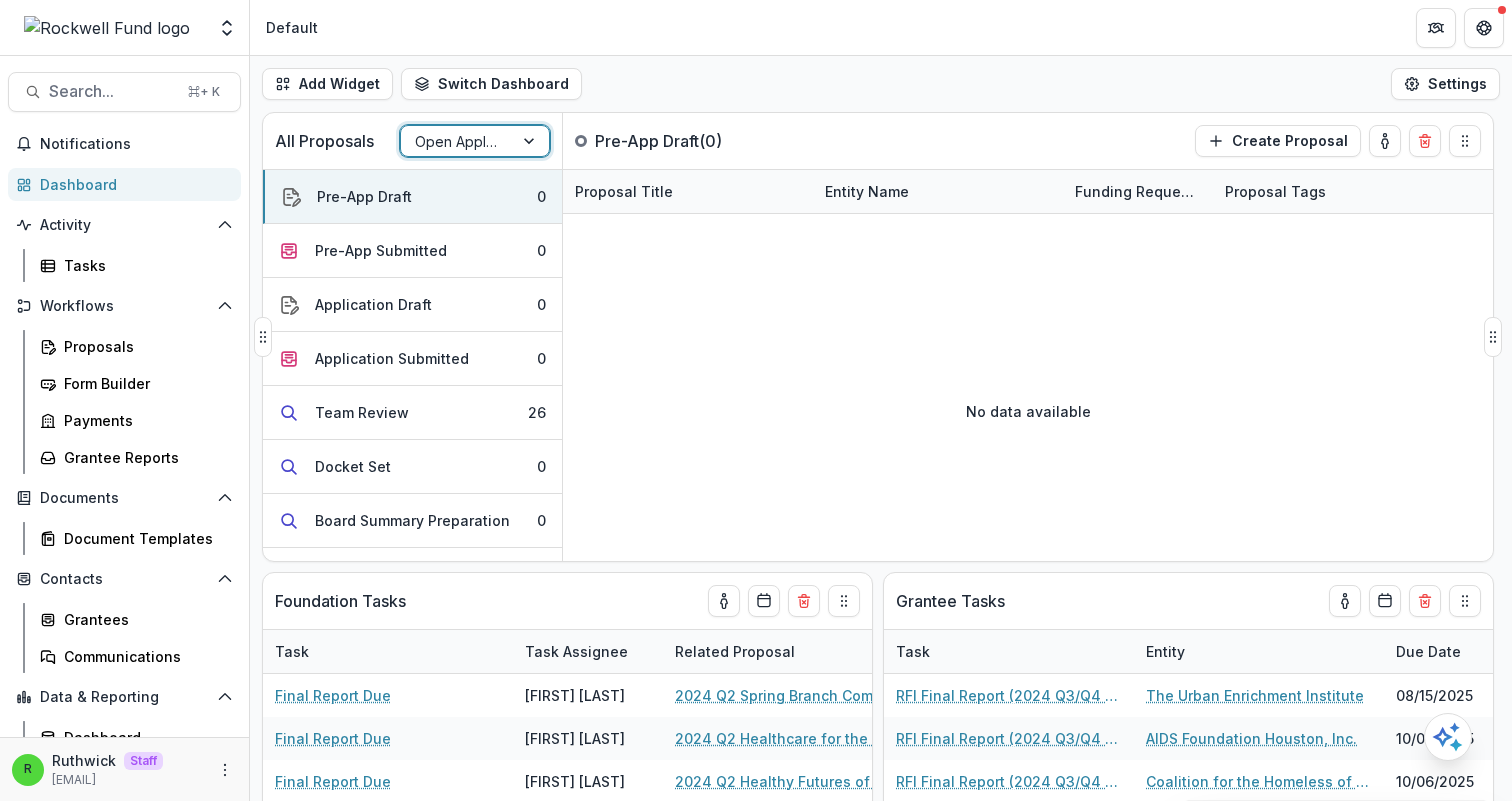 click on "Open Application" at bounding box center (457, 141) 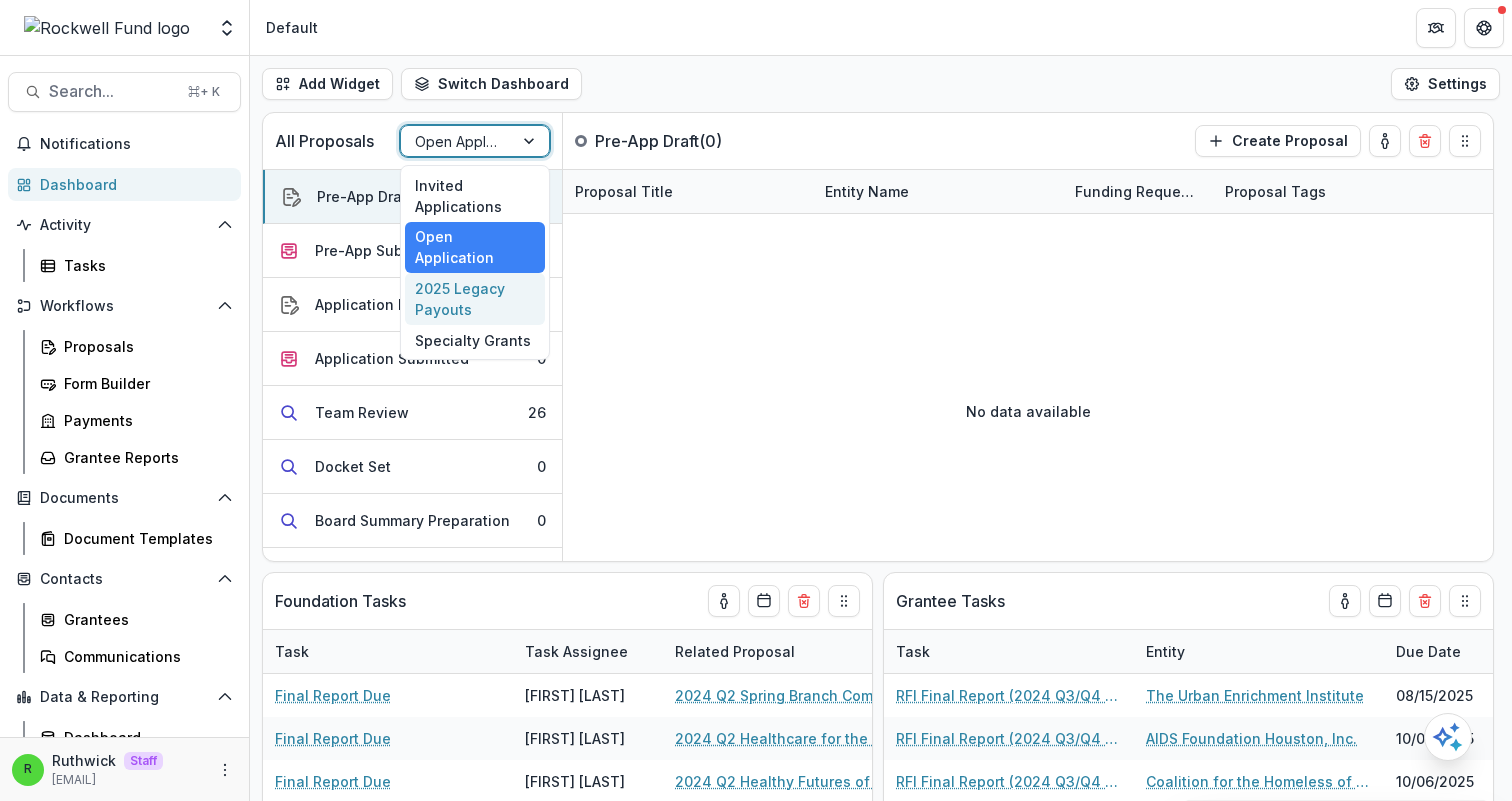 click on "2025 Legacy Payouts" at bounding box center (475, 299) 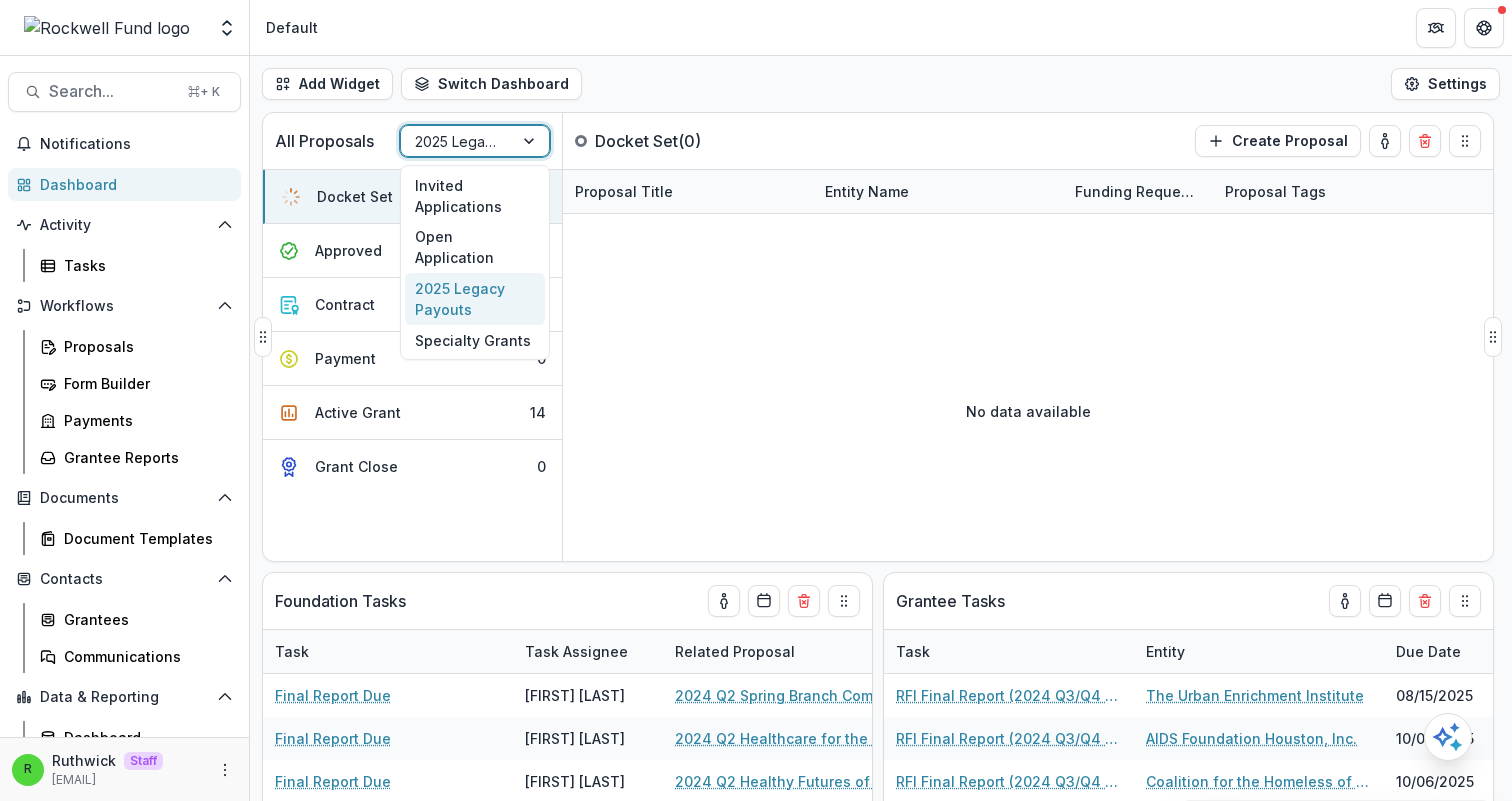 click at bounding box center (457, 141) 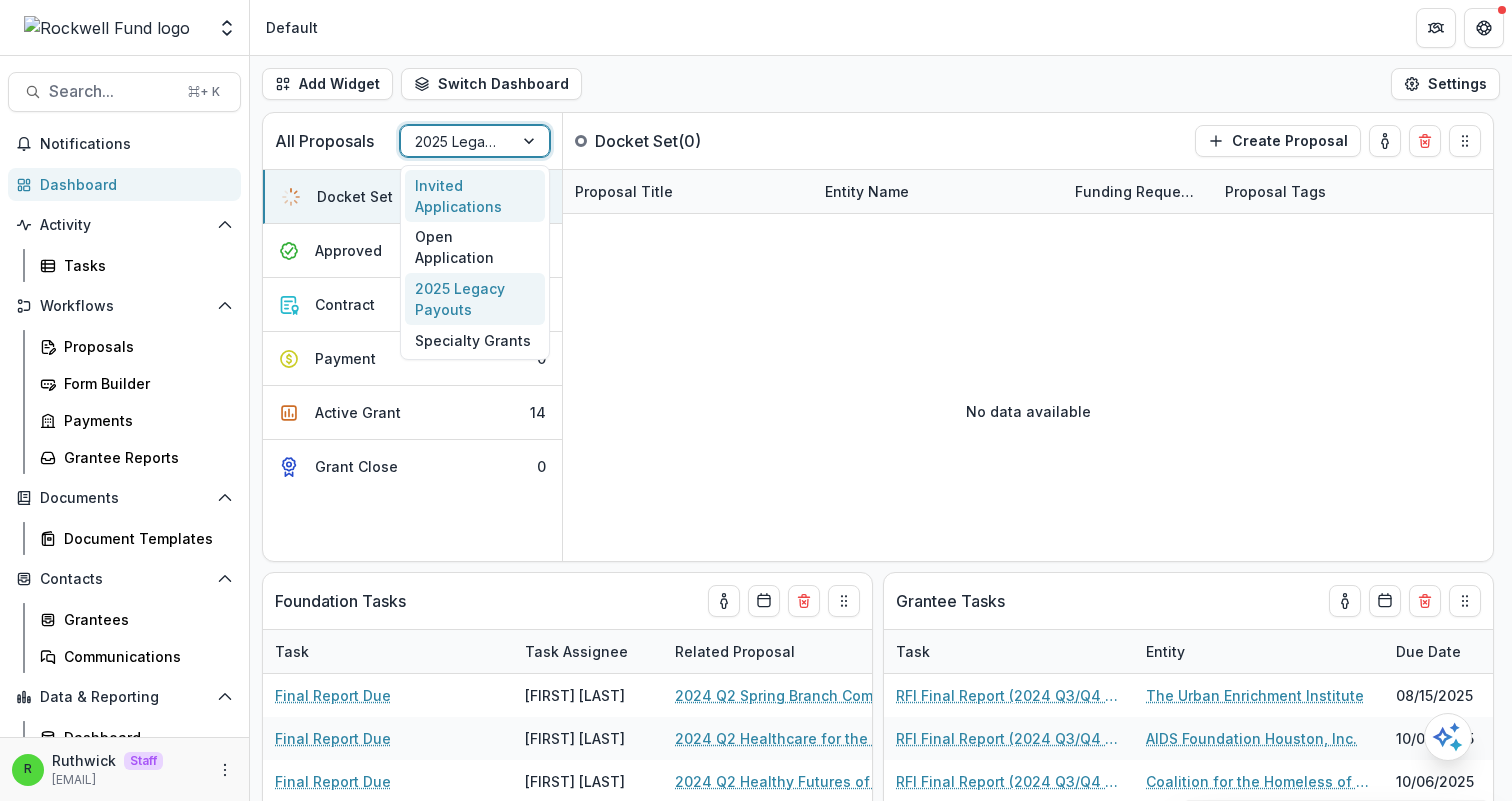 click on "Invited Applications" at bounding box center (475, 196) 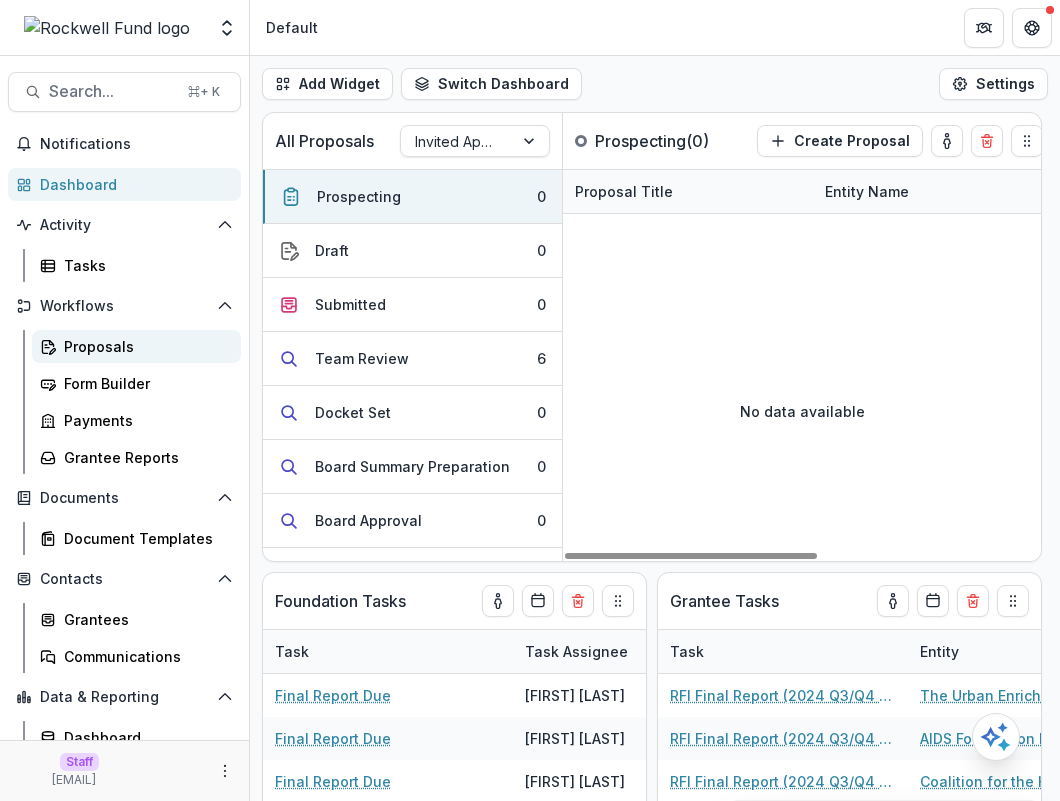 click on "Proposals" at bounding box center [144, 346] 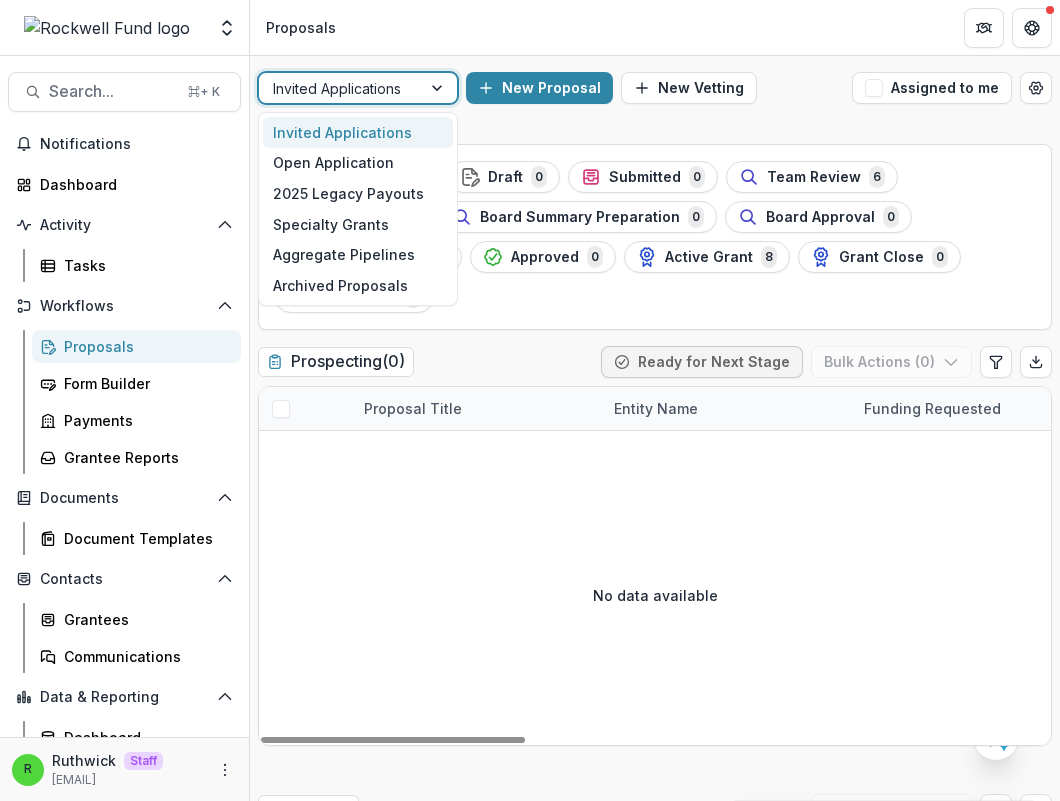click on "Invited Applications" at bounding box center (340, 88) 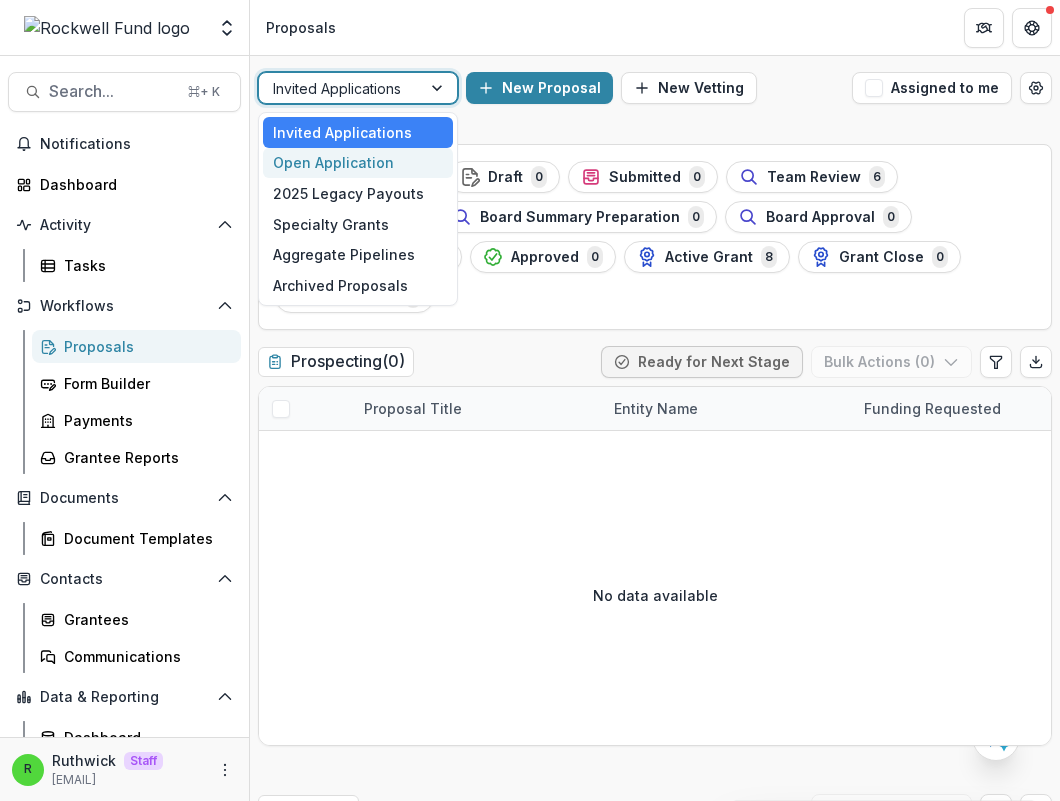 click on "Open Application" at bounding box center [358, 163] 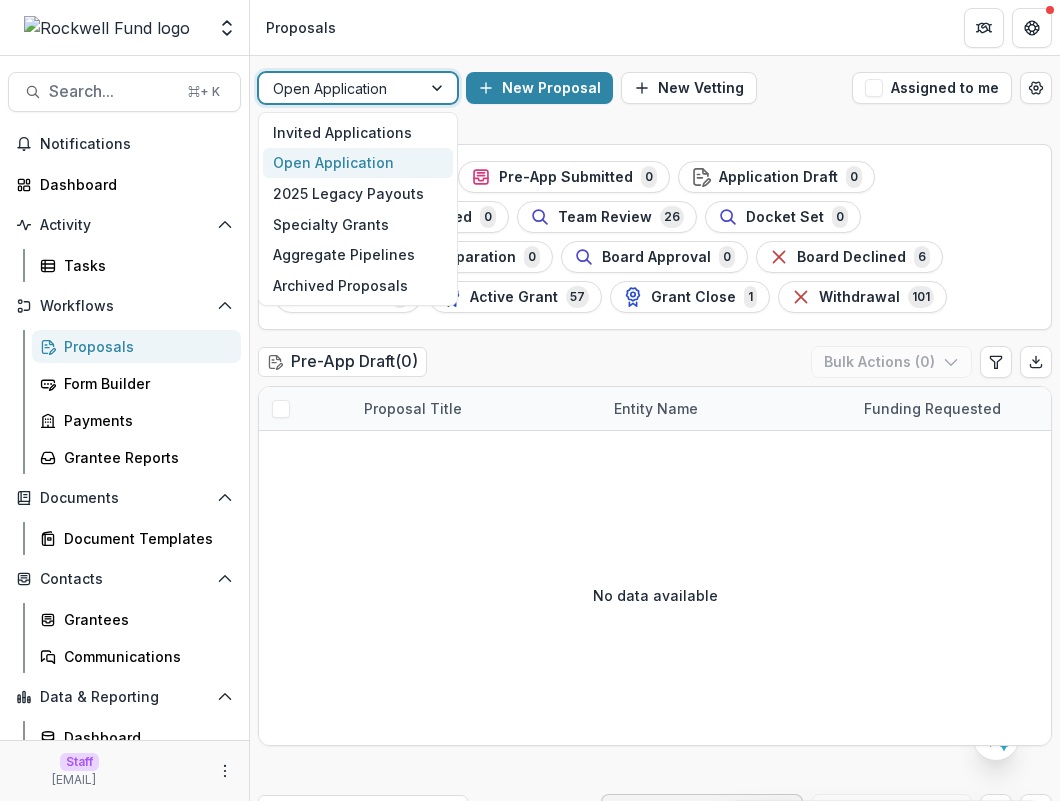 click at bounding box center [340, 88] 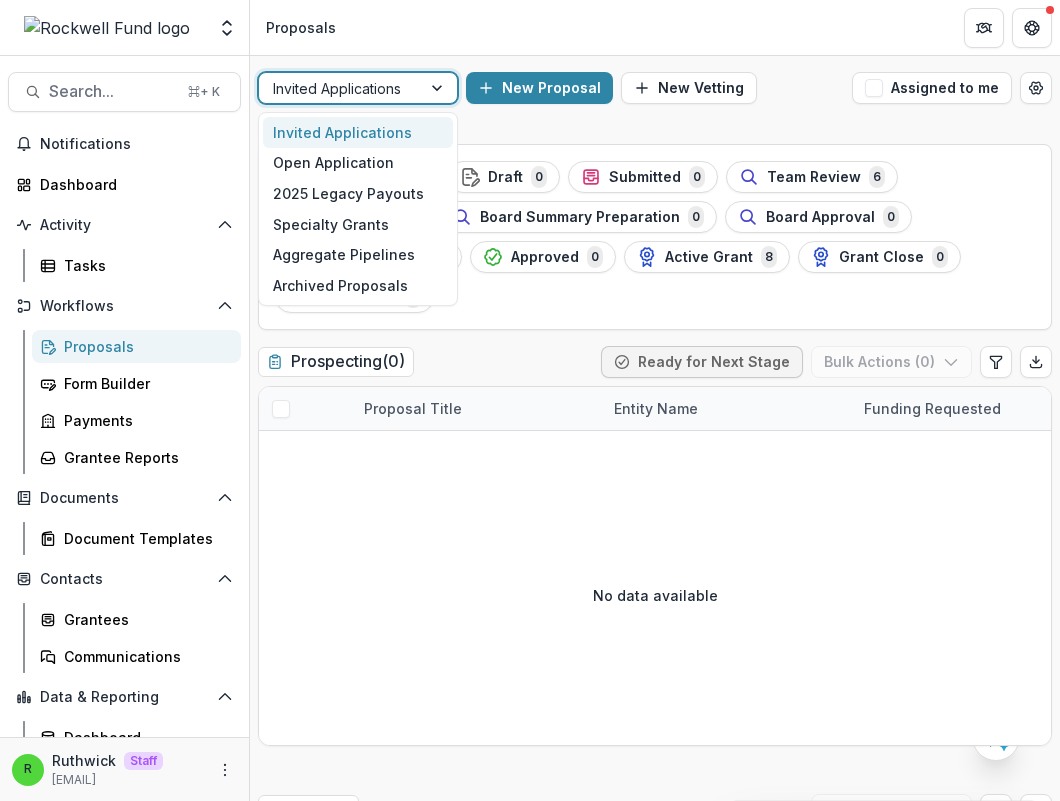 click at bounding box center (340, 88) 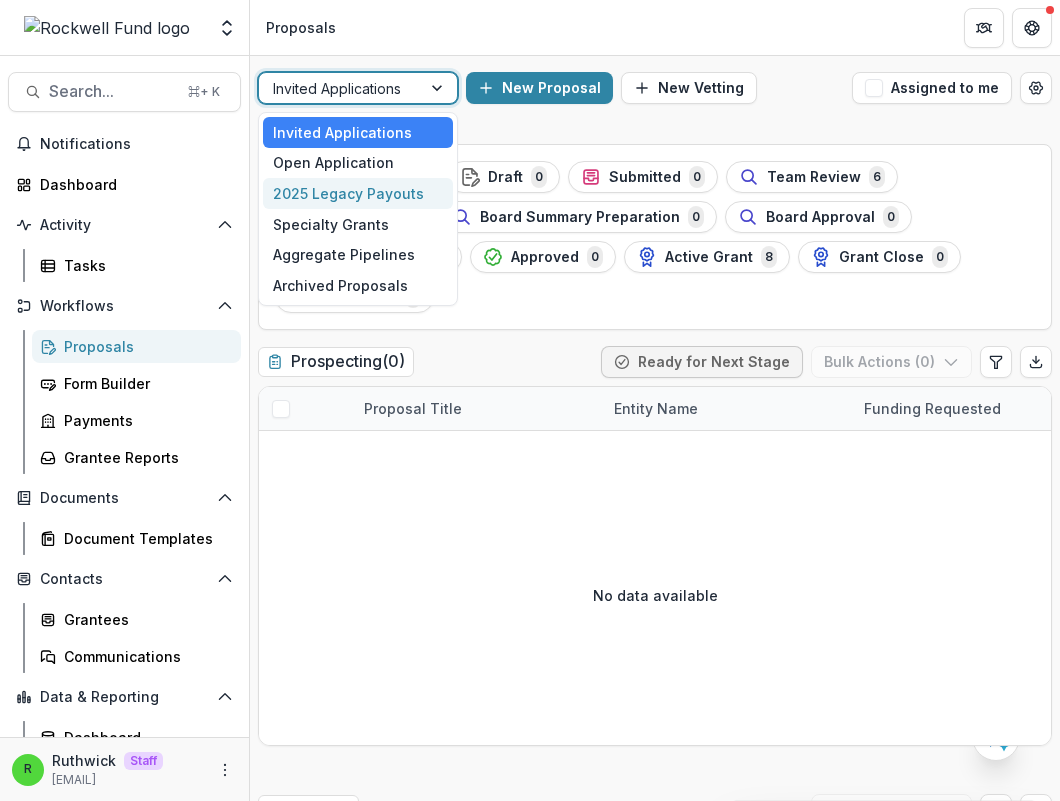 click on "2025 Legacy Payouts" at bounding box center (358, 193) 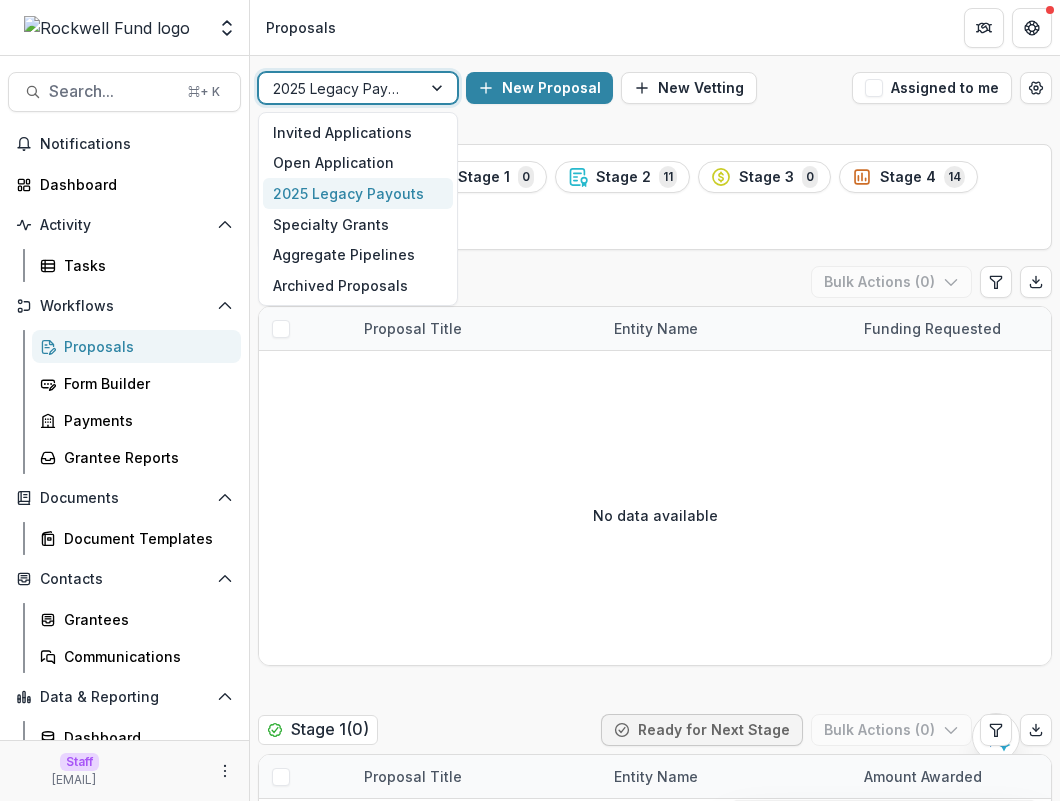click at bounding box center (340, 88) 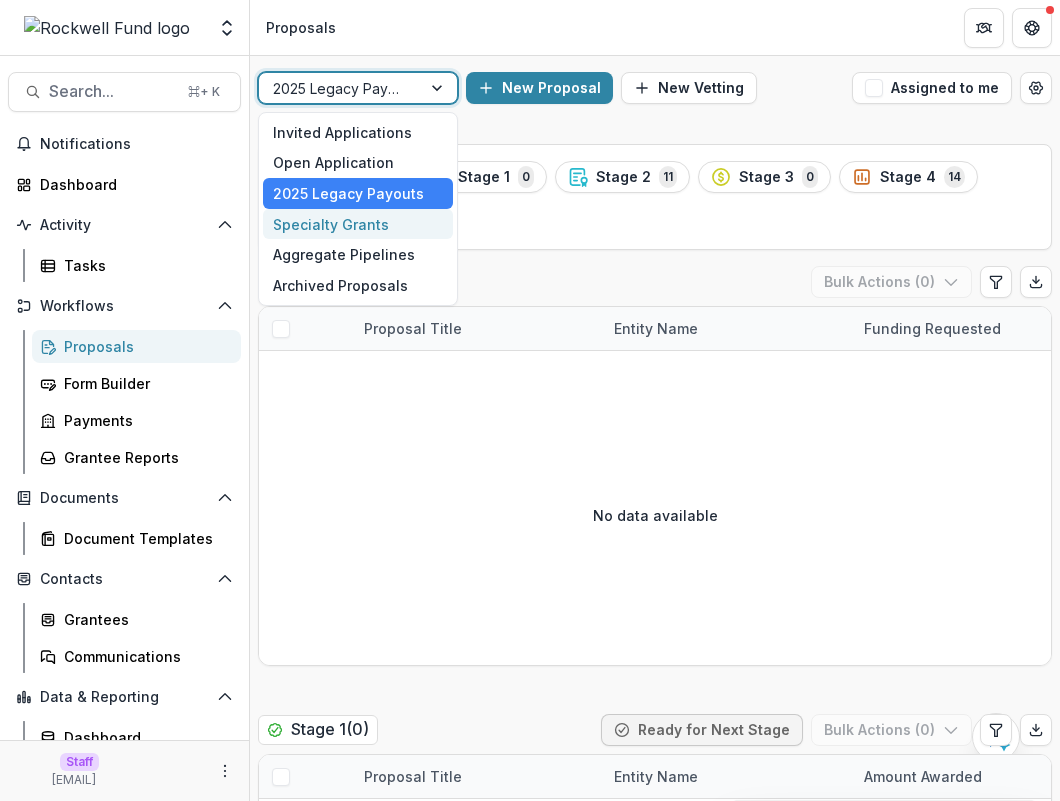 click on "Specialty Grants" at bounding box center (358, 224) 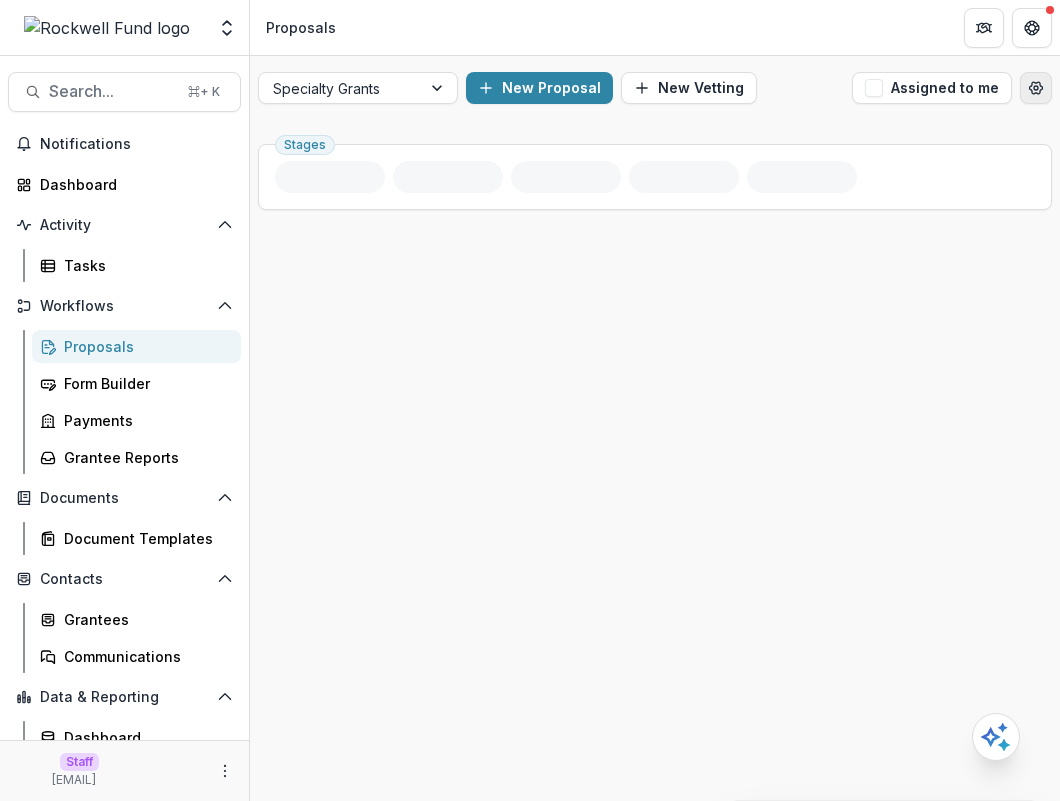 click 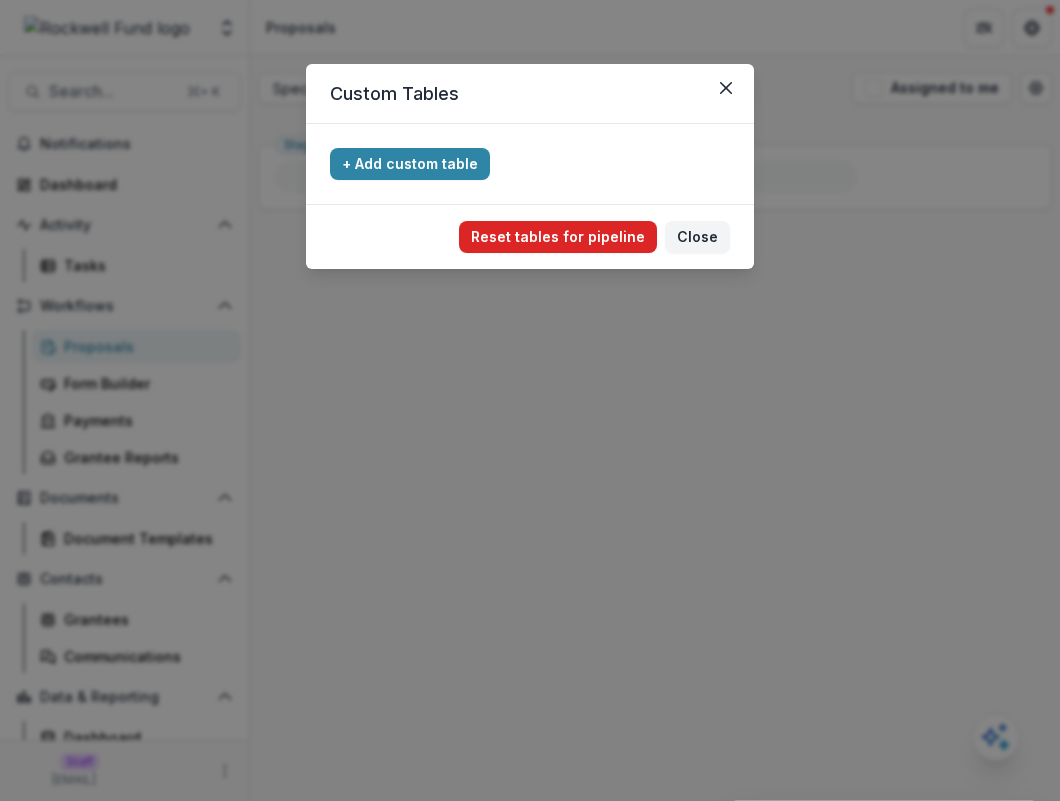 click on "Reset tables for pipeline" at bounding box center [558, 237] 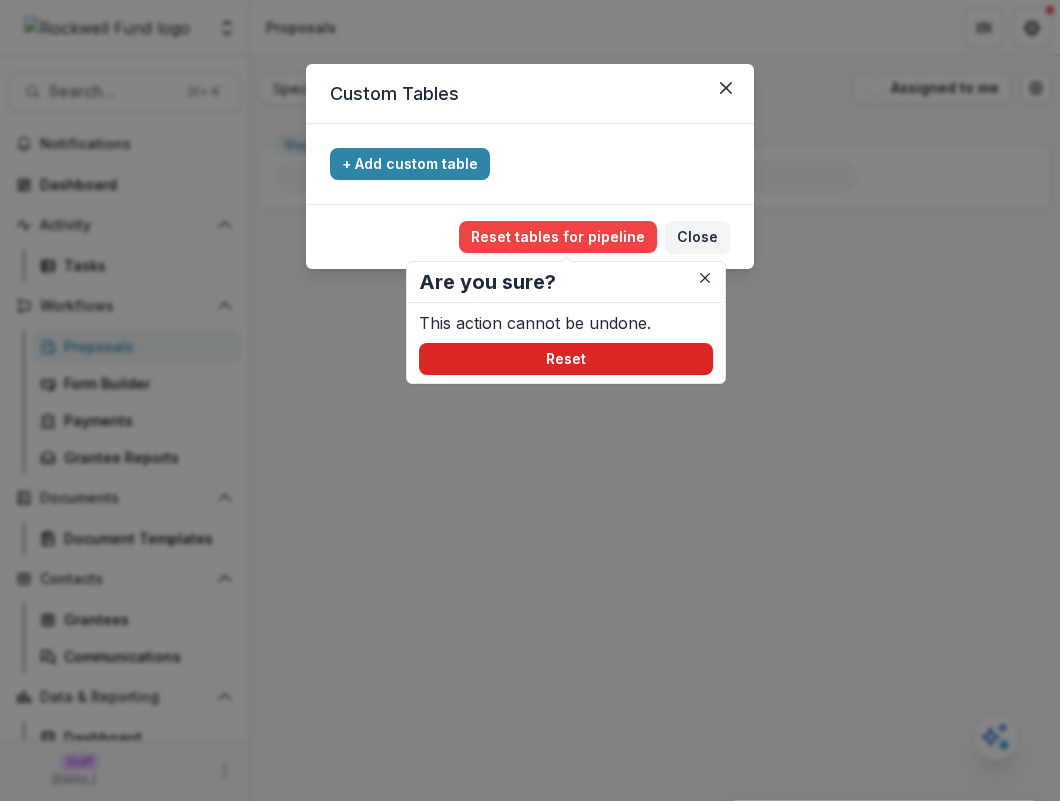 click on "Reset" at bounding box center (566, 359) 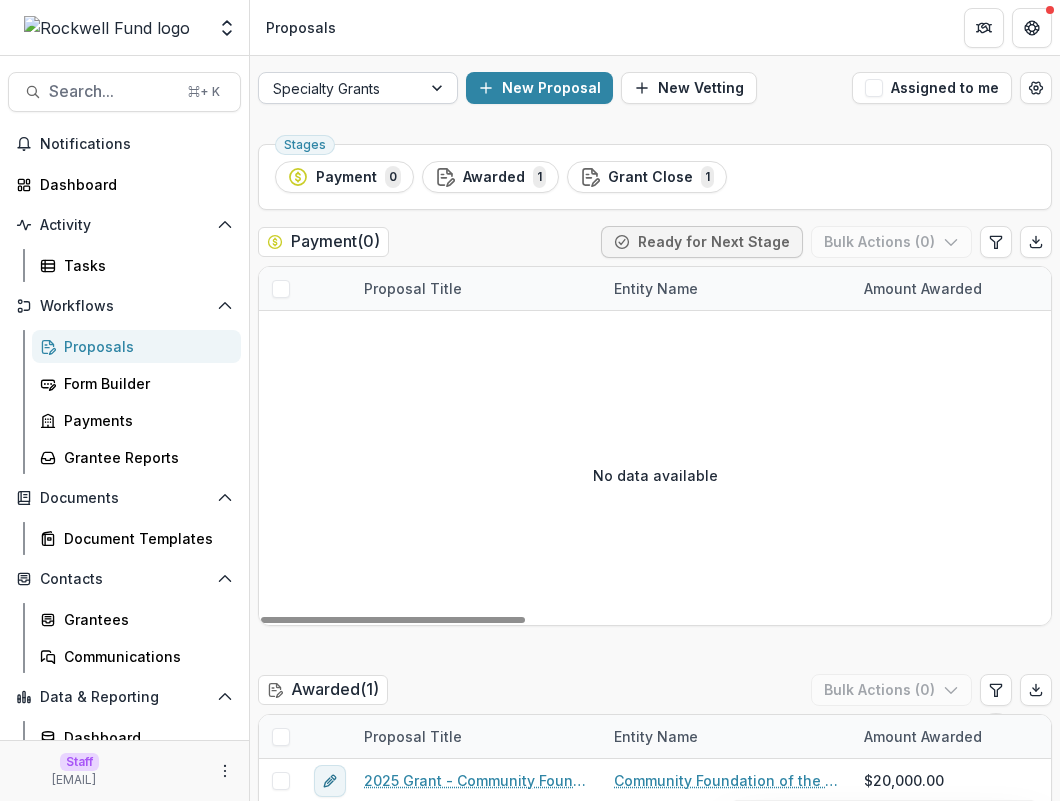 click on "Specialty Grants" at bounding box center [340, 88] 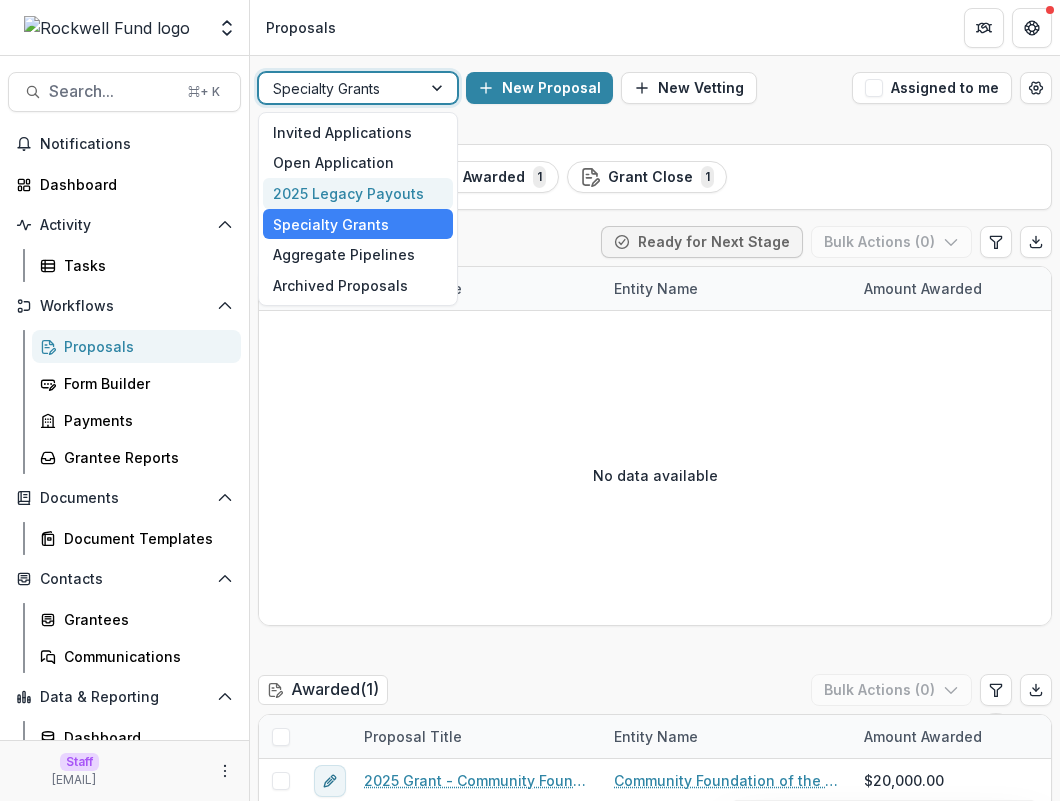 click on "2025 Legacy Payouts" at bounding box center (358, 193) 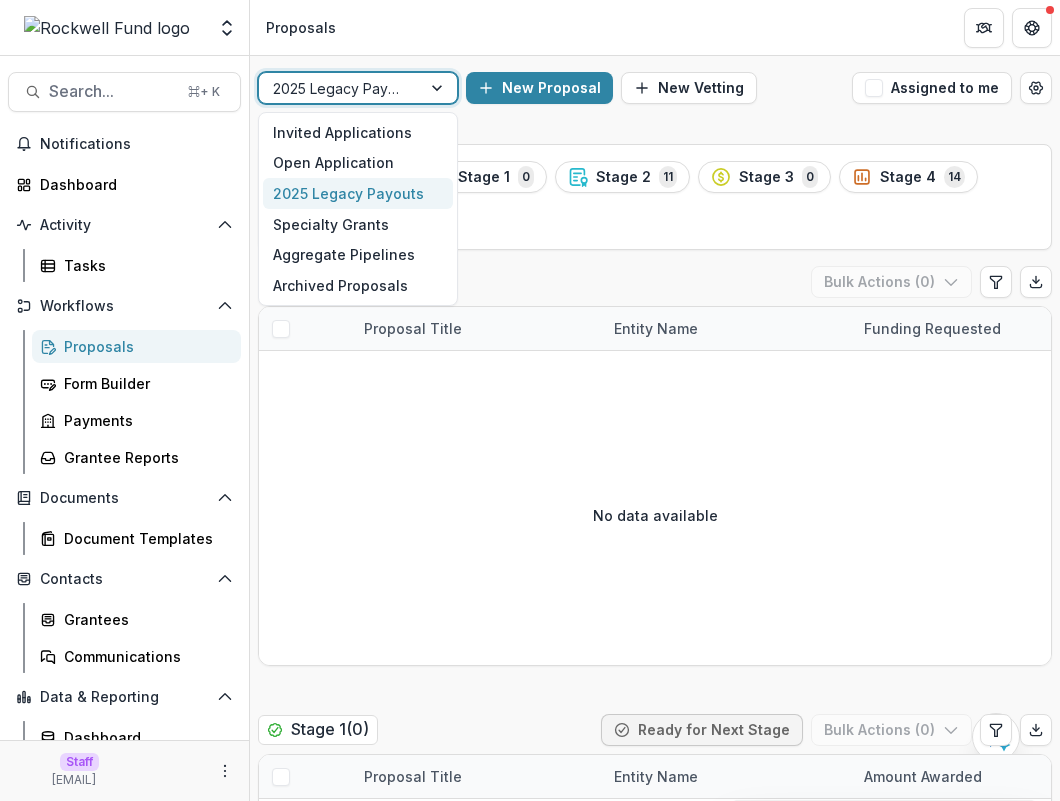 click at bounding box center (340, 88) 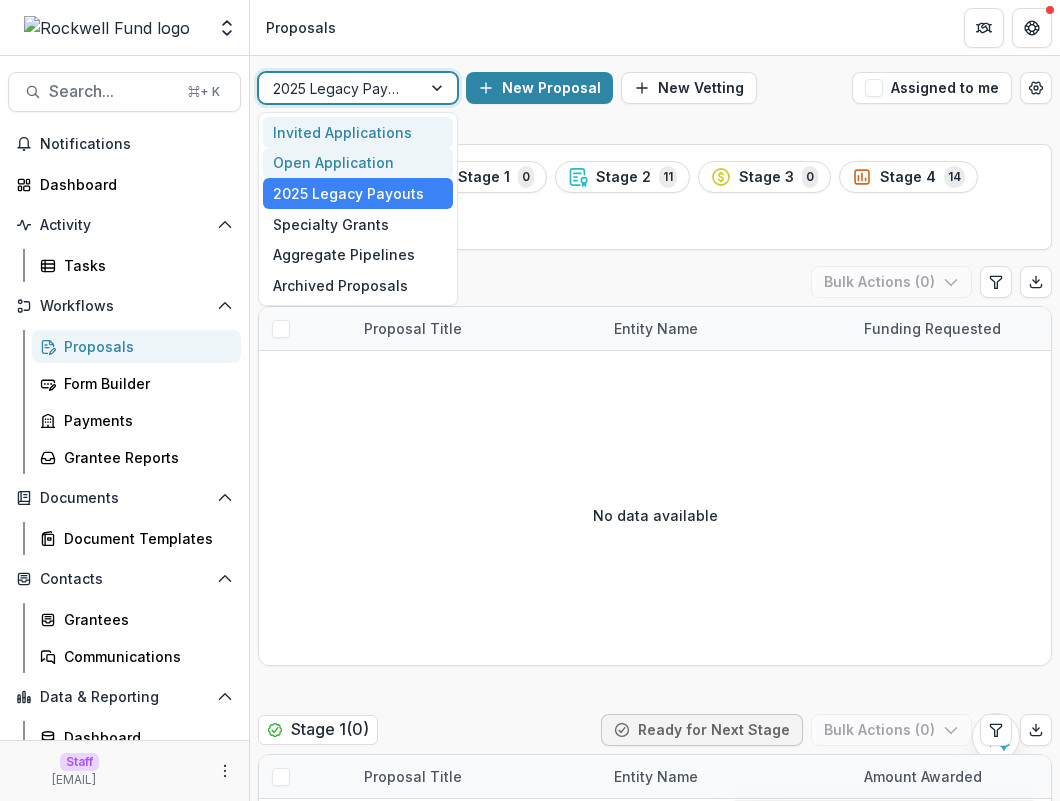 click on "Open Application" at bounding box center (358, 163) 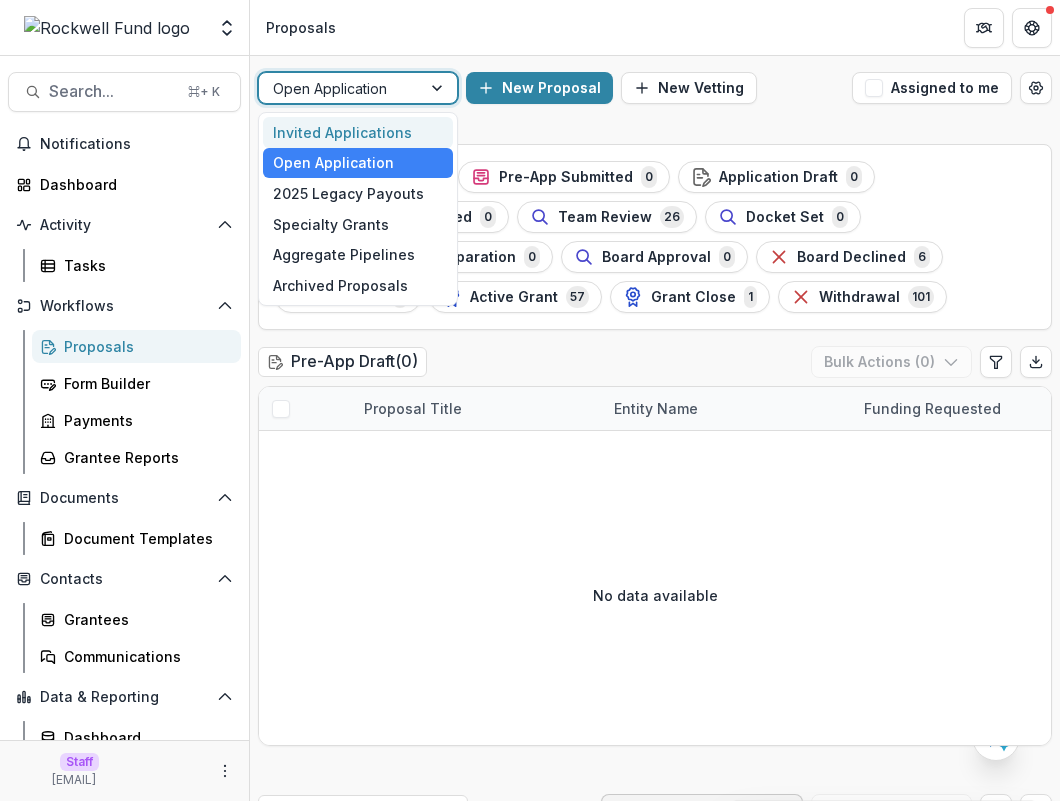 click at bounding box center (340, 88) 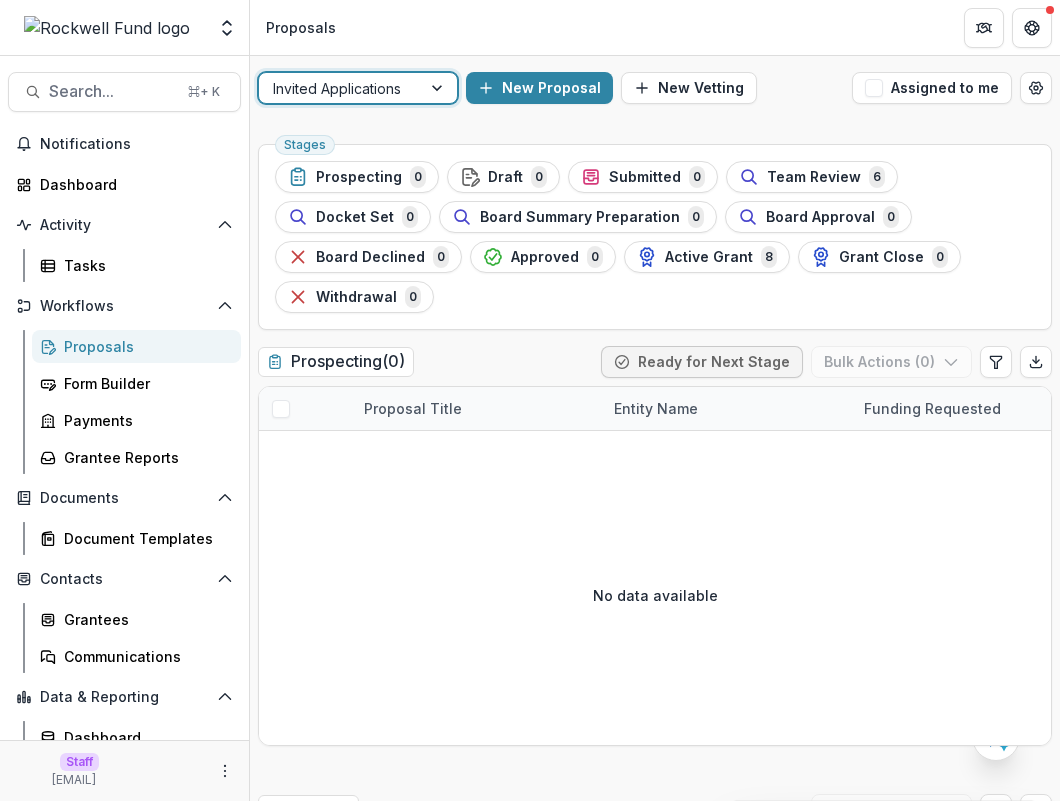 click on "option Invited Applications, selected. Invited Applications New Proposal New Vetting Assigned to me Stages Prospecting 0 Draft 0 Submitted 0 Team Review 6 Docket Set 0 Board Summary Preparation 0 Board Approval 0 Board Declined 0 Approved 0 Active Grant 8 Grant Close 0 Withdrawal 0 Prospecting  ( 0 ) Ready for Next Stage Bulk Actions ( 0 ) Proposal Title Entity Name Funding Requested Proposal Tags Created Submitted Date Form Current Stage Task Assignees Pending Tasks No data available Draft  ( 0 ) Bulk Actions ( 0 ) Proposal Title Entity Name Funding Requested Proposal Tags Created Submitted Date Form Current Stage Task Assignees Pending Tasks No data available Submitted  ( 0 ) Ready for Next Stage Bulk Actions ( 0 ) Proposal Title Entity Name Funding Requested Proposal Tags Created Submitted Date Form Current Stage Task Assignees Pending Tasks No data available Team Review  ( 6 ) Ready for Next Stage Bulk Actions ( 0 ) Proposal Title Entity Name Funding Requested Proposal Tags Created Submitted Date Form  (" at bounding box center [655, 2869] 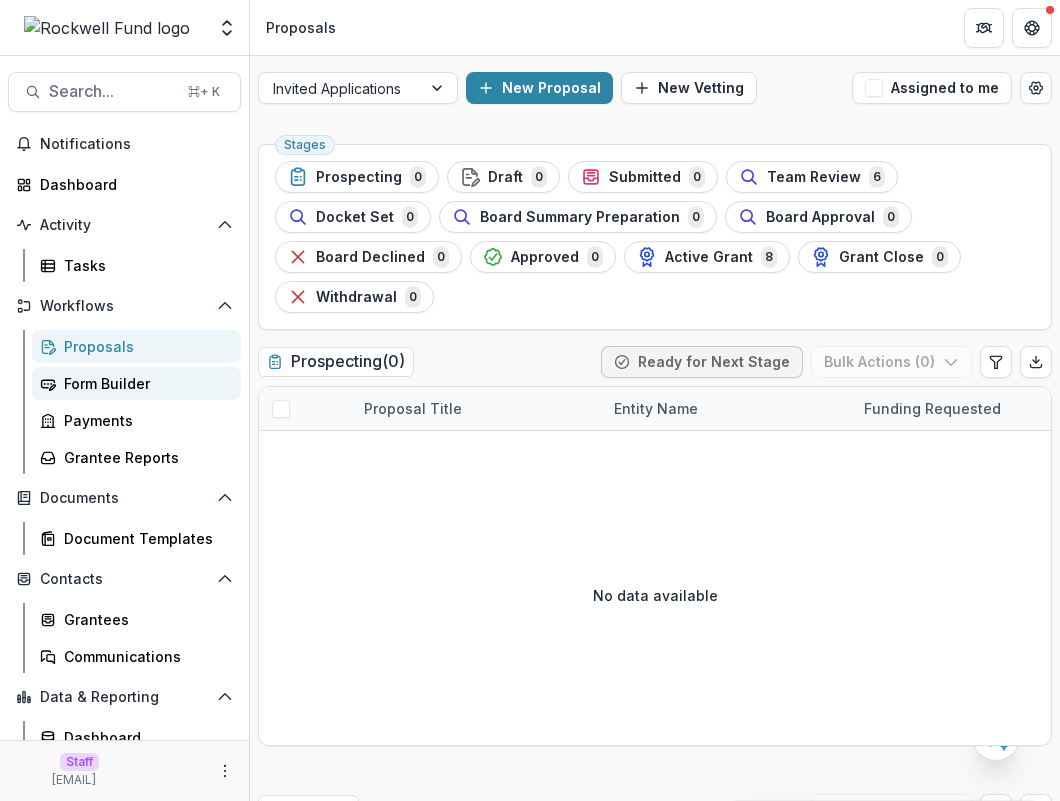 click on "Form Builder" at bounding box center [144, 383] 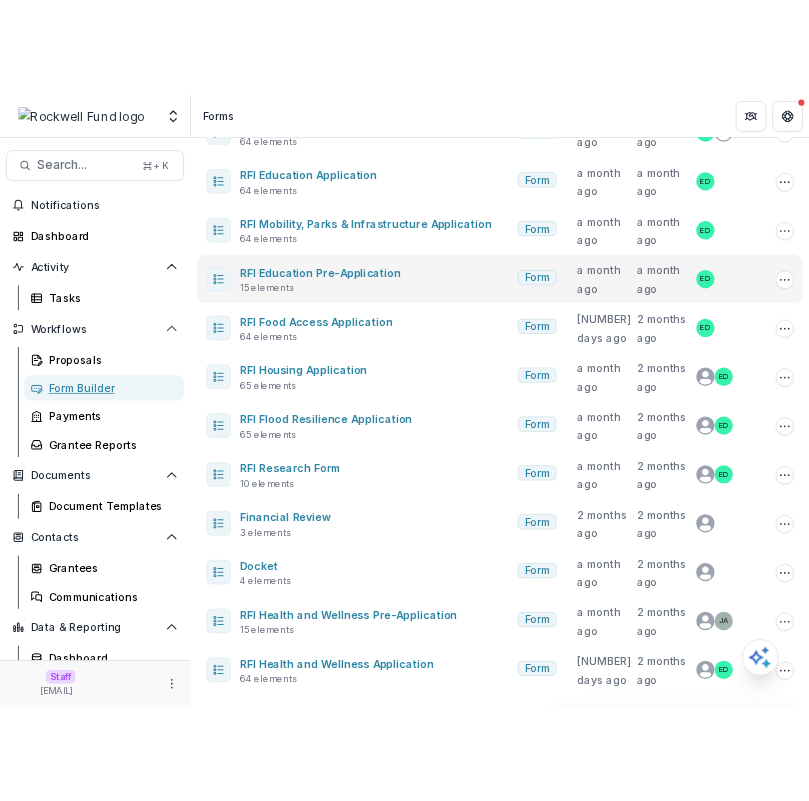 scroll, scrollTop: 0, scrollLeft: 0, axis: both 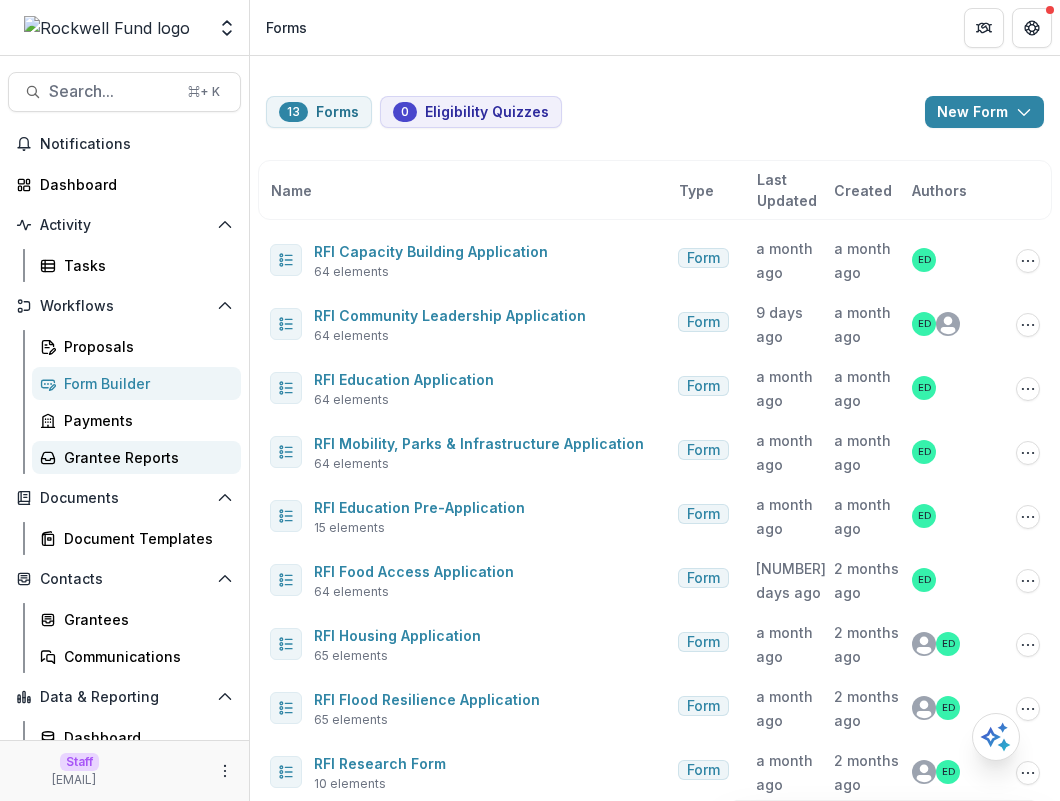 click on "Grantee Reports" at bounding box center (136, 457) 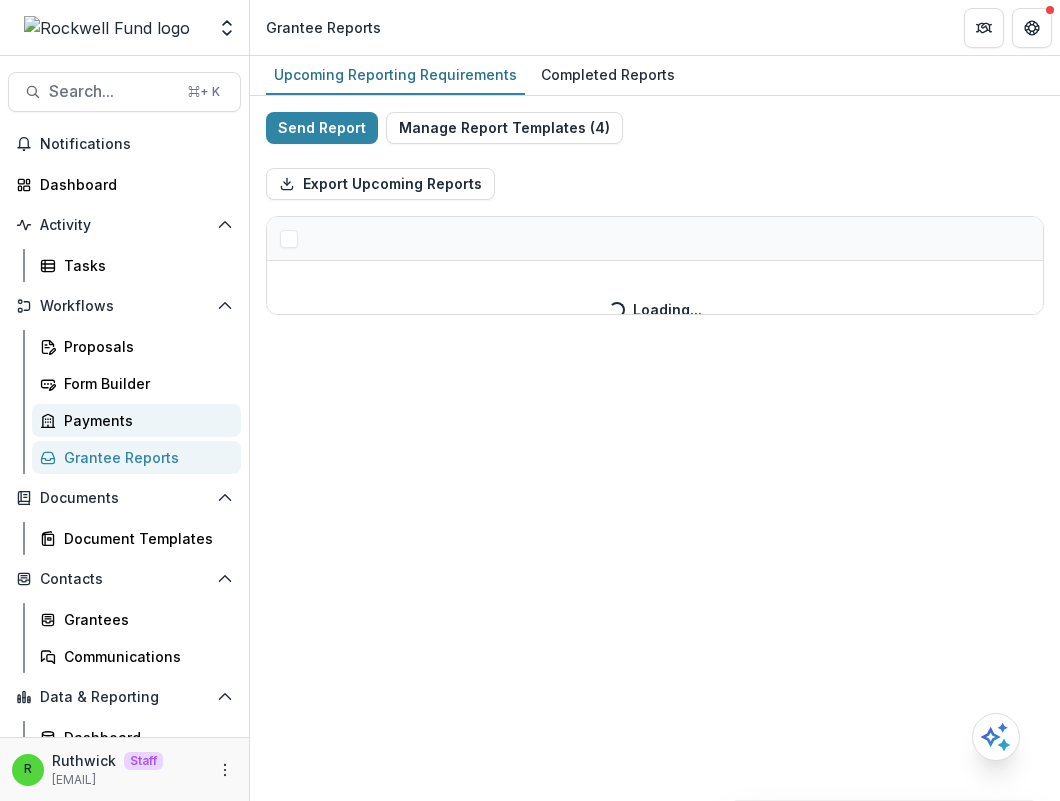 click on "Payments" at bounding box center (136, 420) 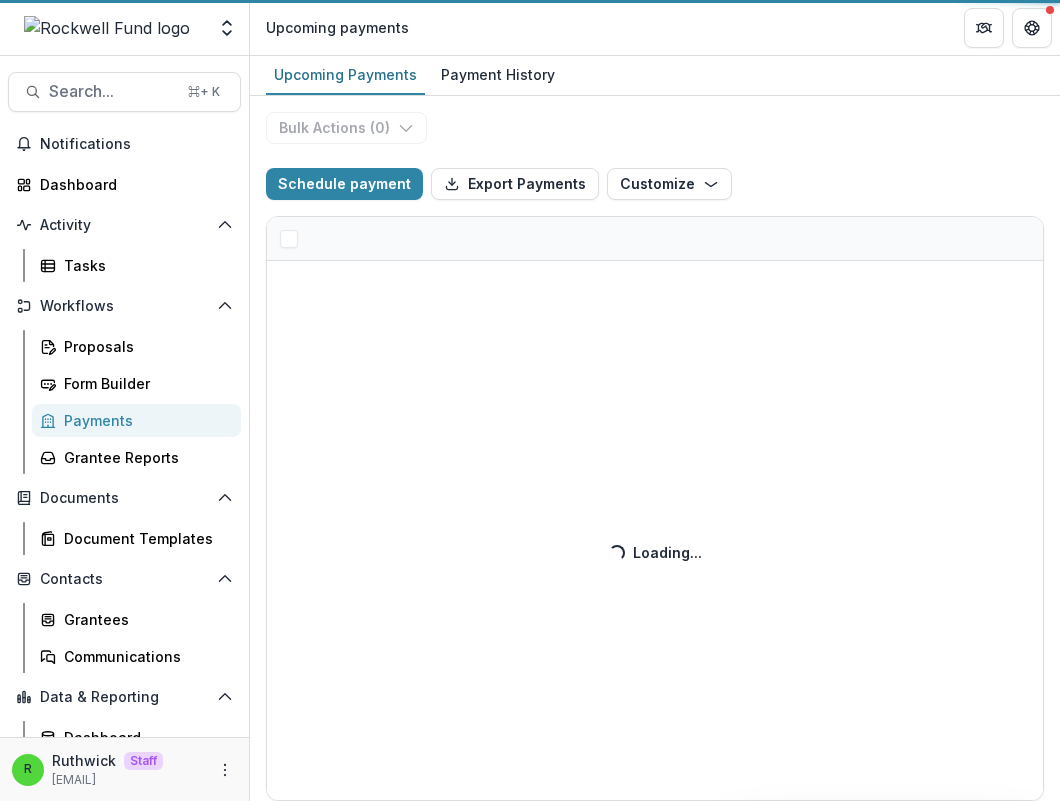 select on "******" 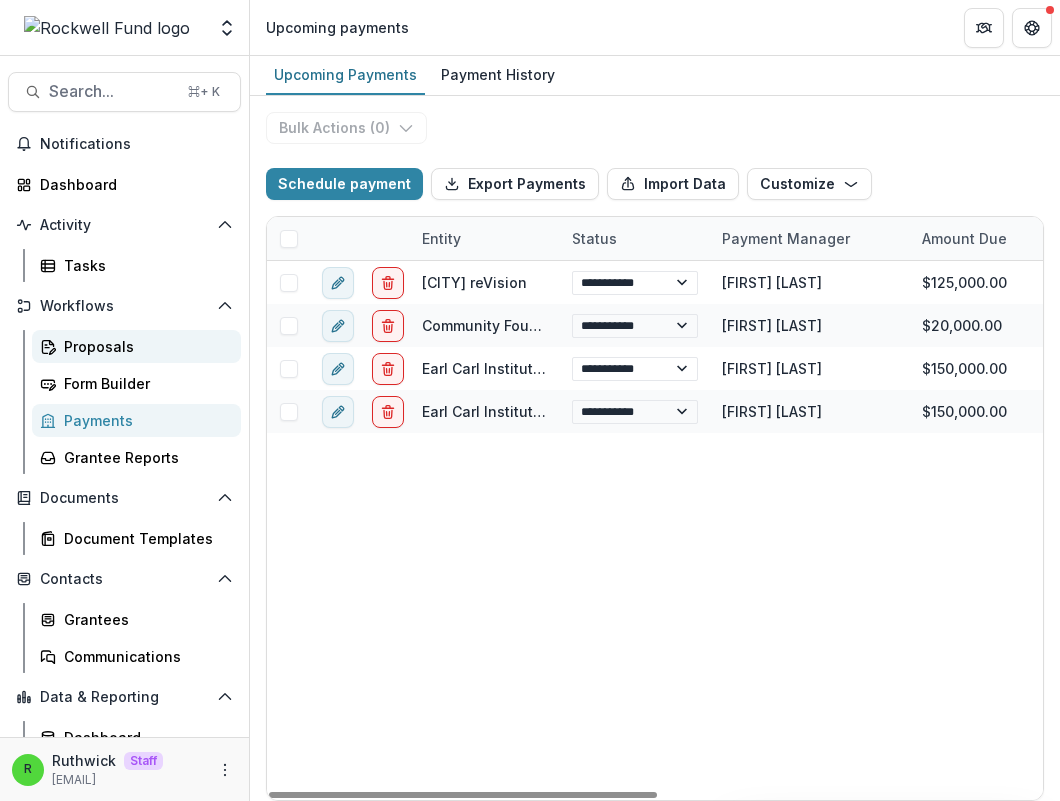click on "Proposals" at bounding box center (144, 346) 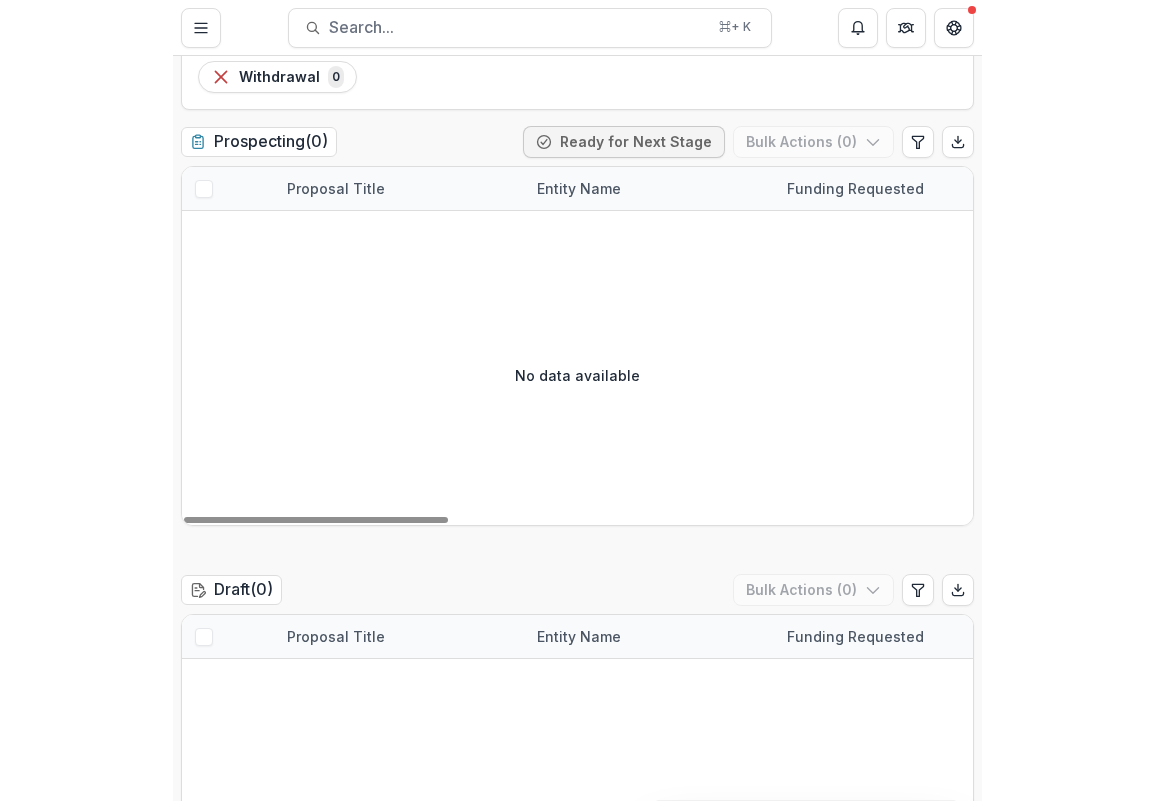 scroll, scrollTop: 0, scrollLeft: 0, axis: both 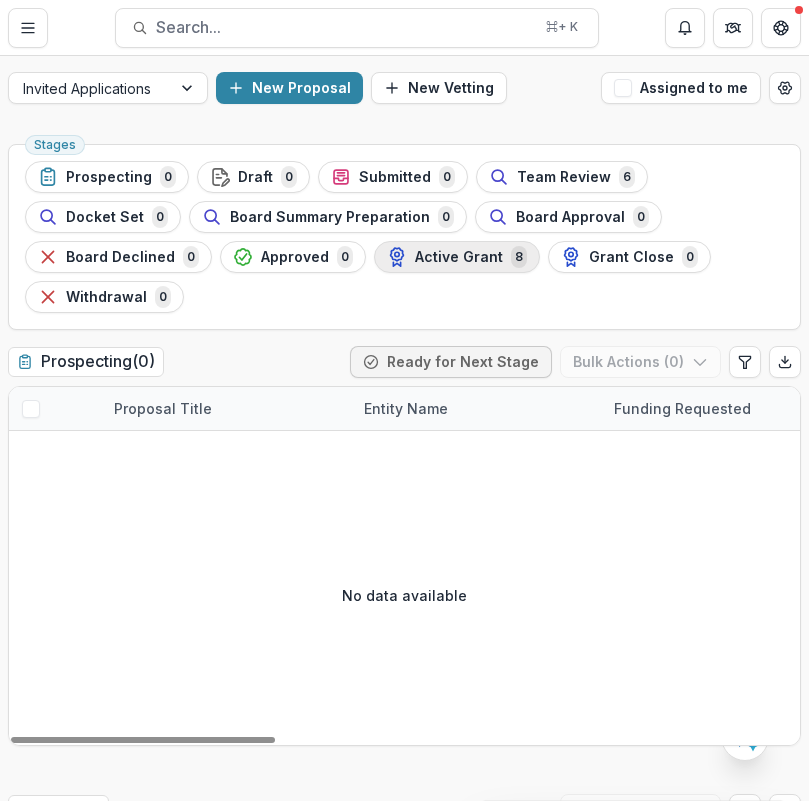 click on "Active Grant" at bounding box center (459, 257) 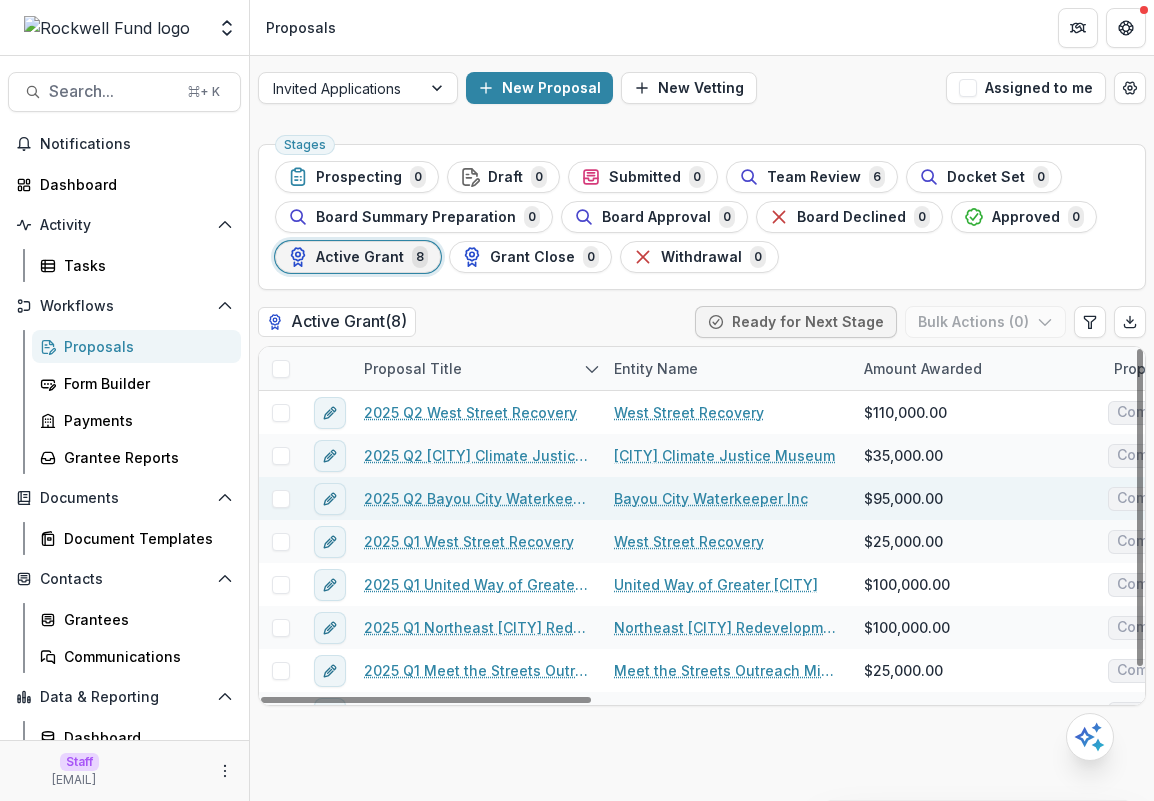 click on "2025 Q2 Bayou City Waterkeeper Inc" at bounding box center [477, 498] 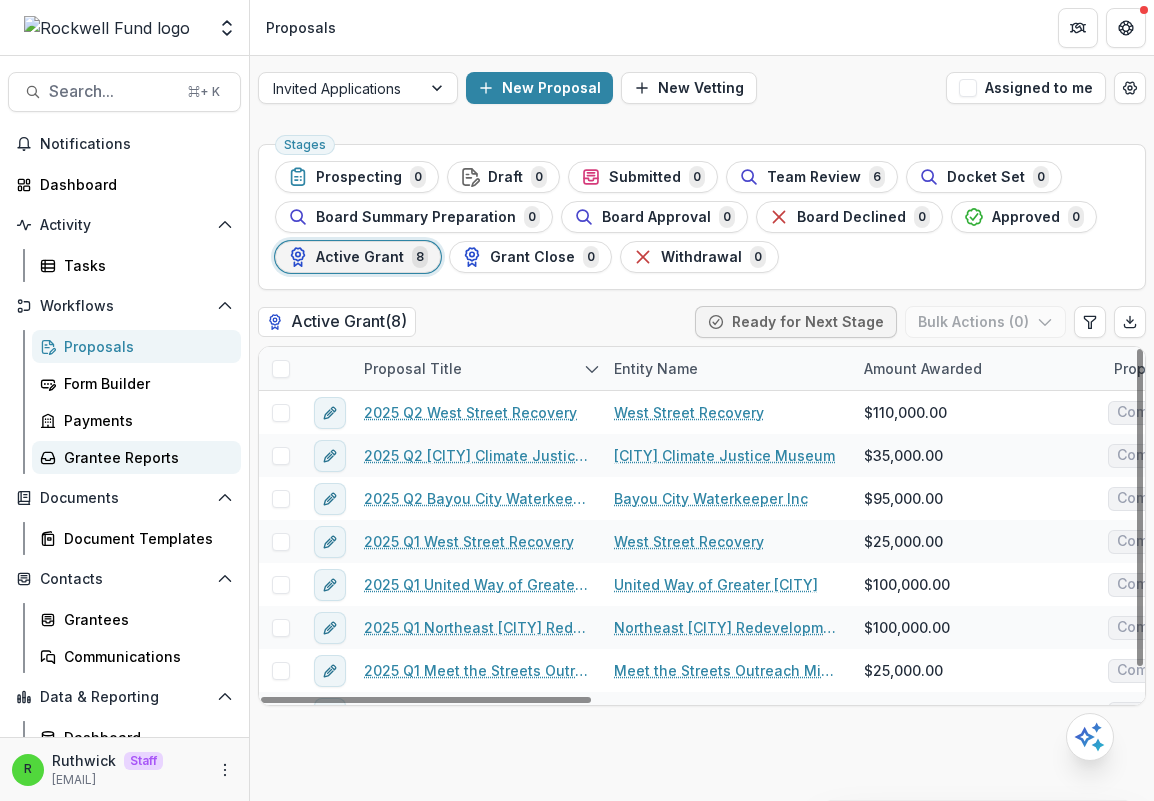 scroll, scrollTop: 54, scrollLeft: 0, axis: vertical 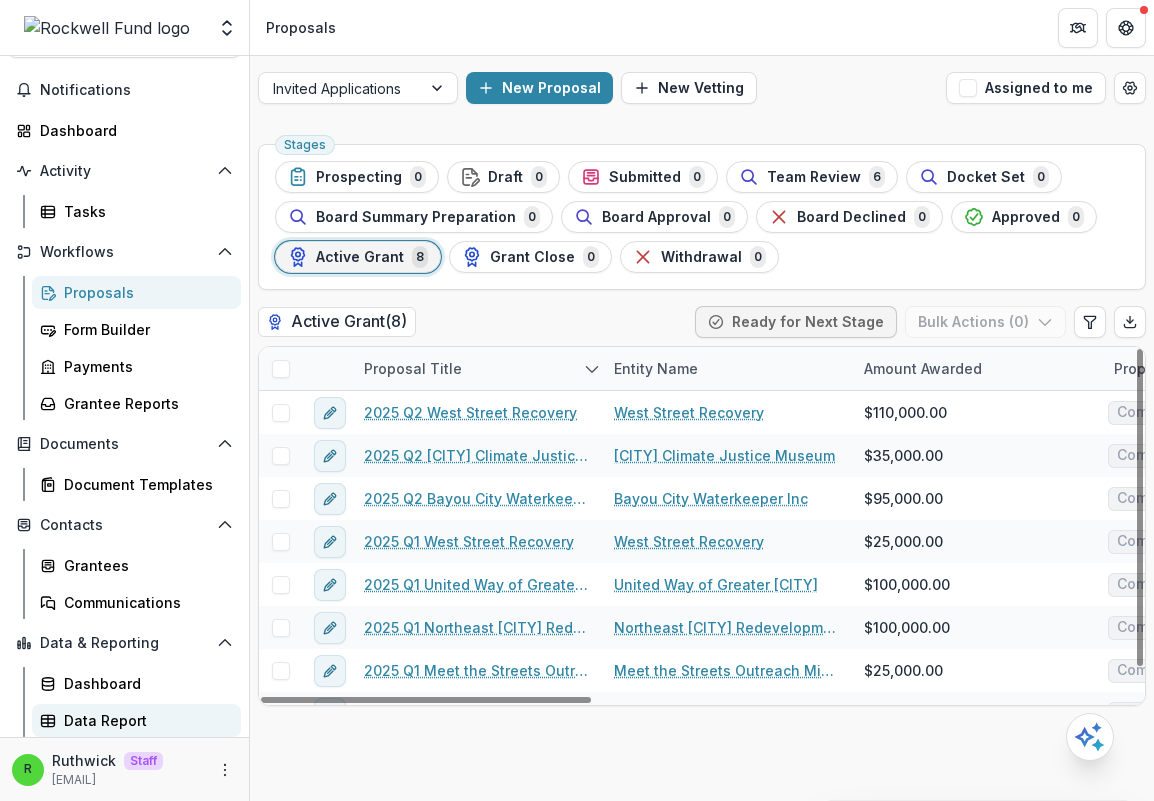 click on "Data Report" at bounding box center [144, 720] 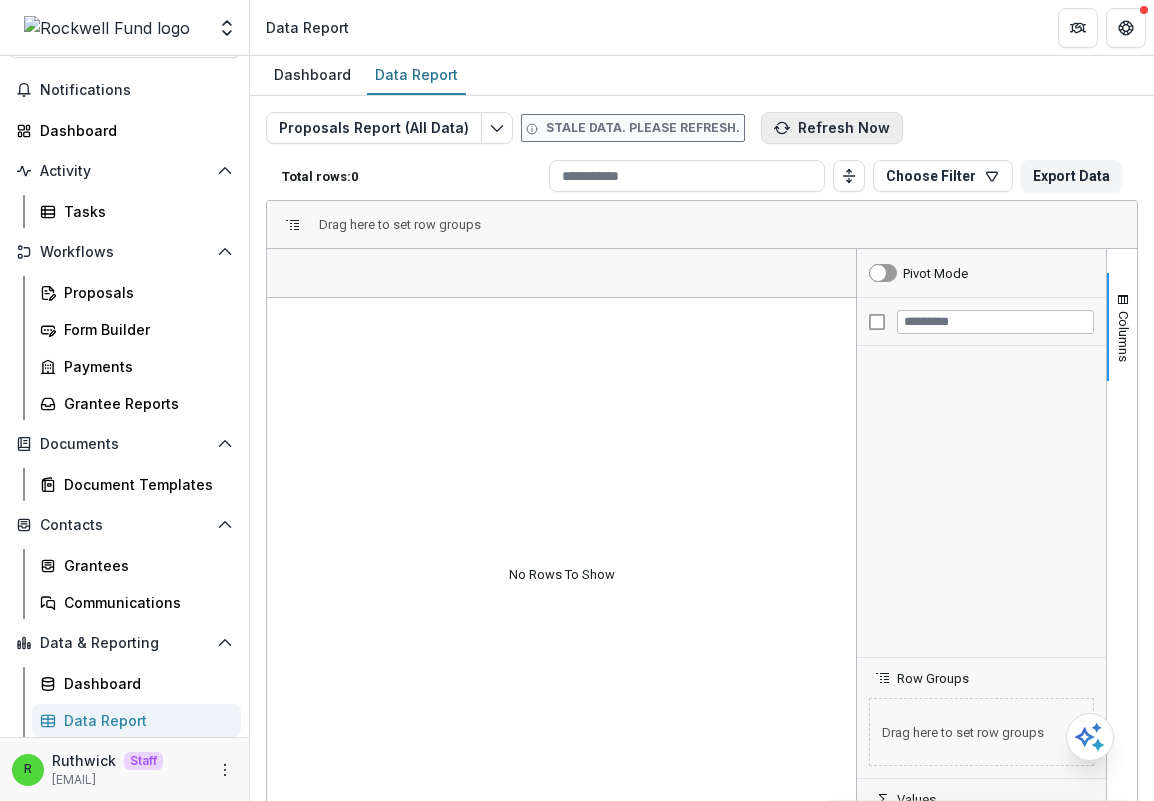 click on "Refresh Now" at bounding box center [832, 128] 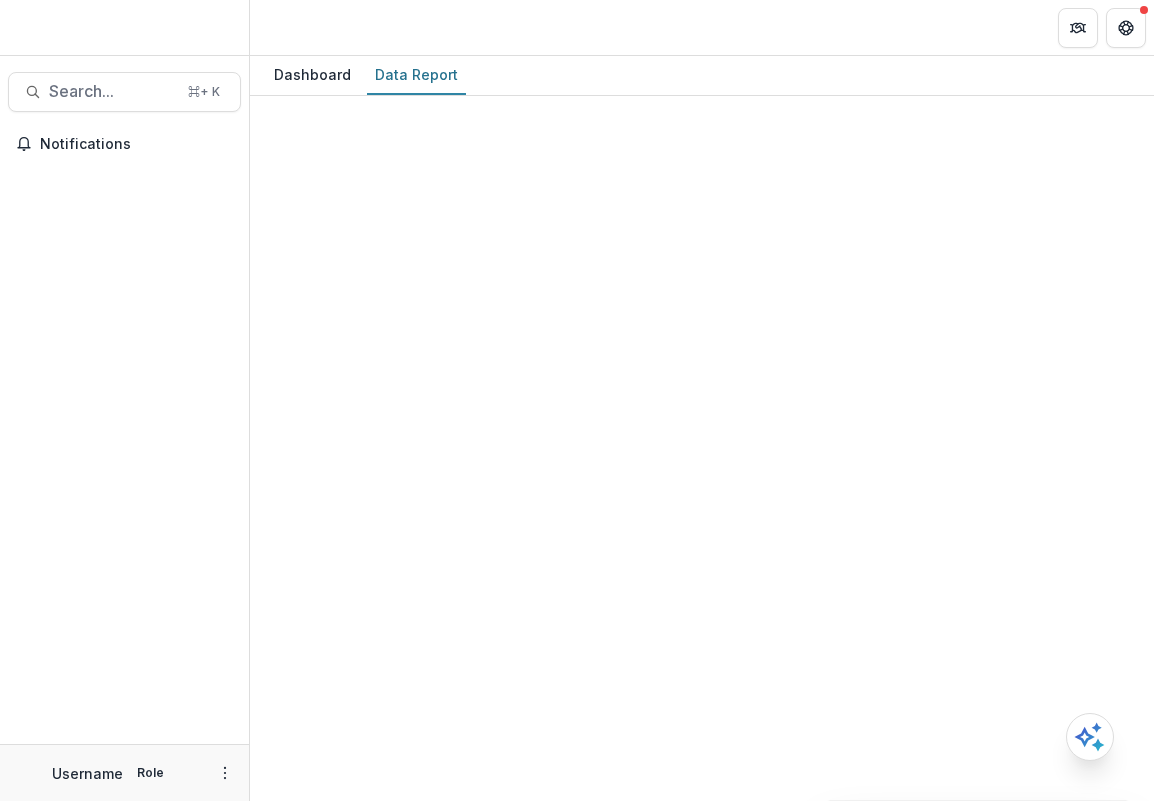 scroll, scrollTop: 0, scrollLeft: 0, axis: both 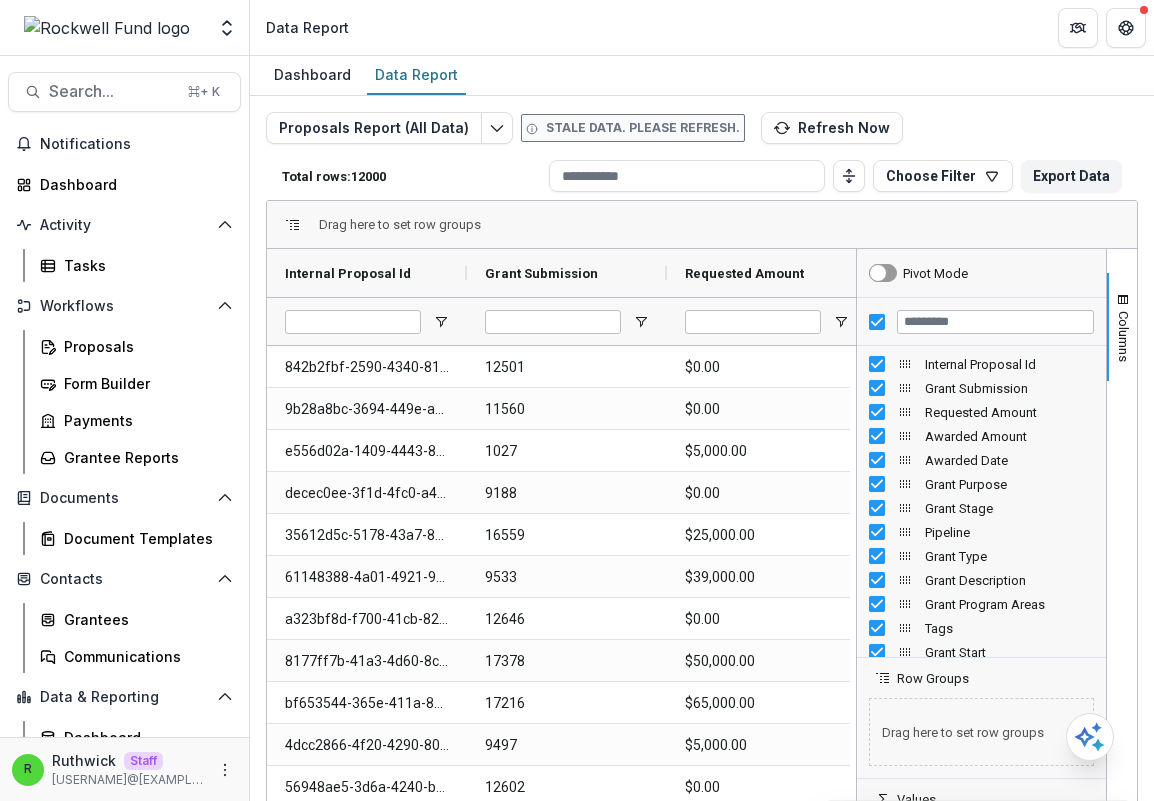click on "Dashboard Data Report" at bounding box center [702, 76] 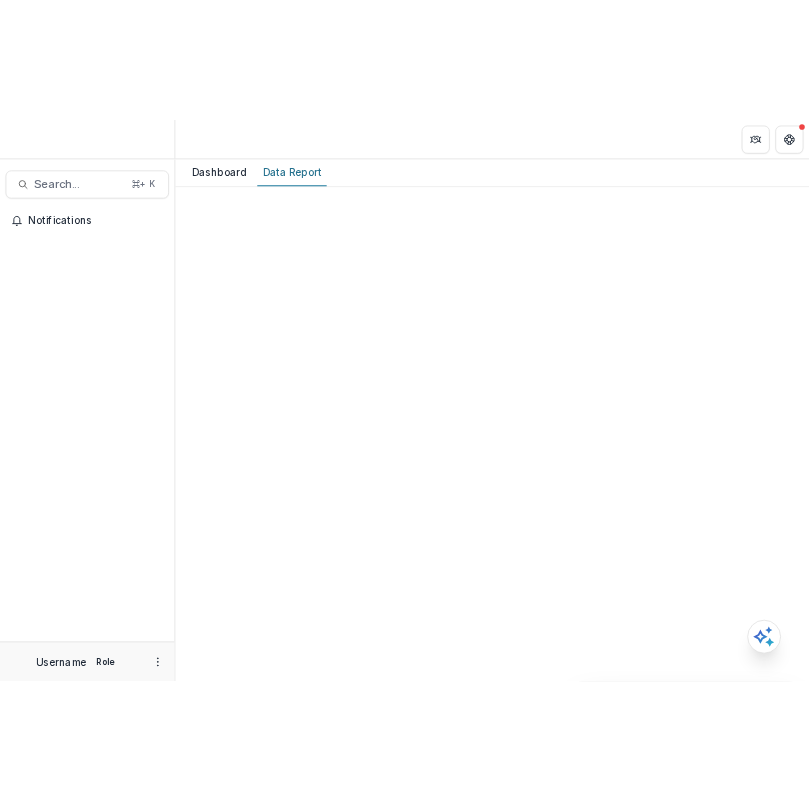 scroll, scrollTop: 0, scrollLeft: 0, axis: both 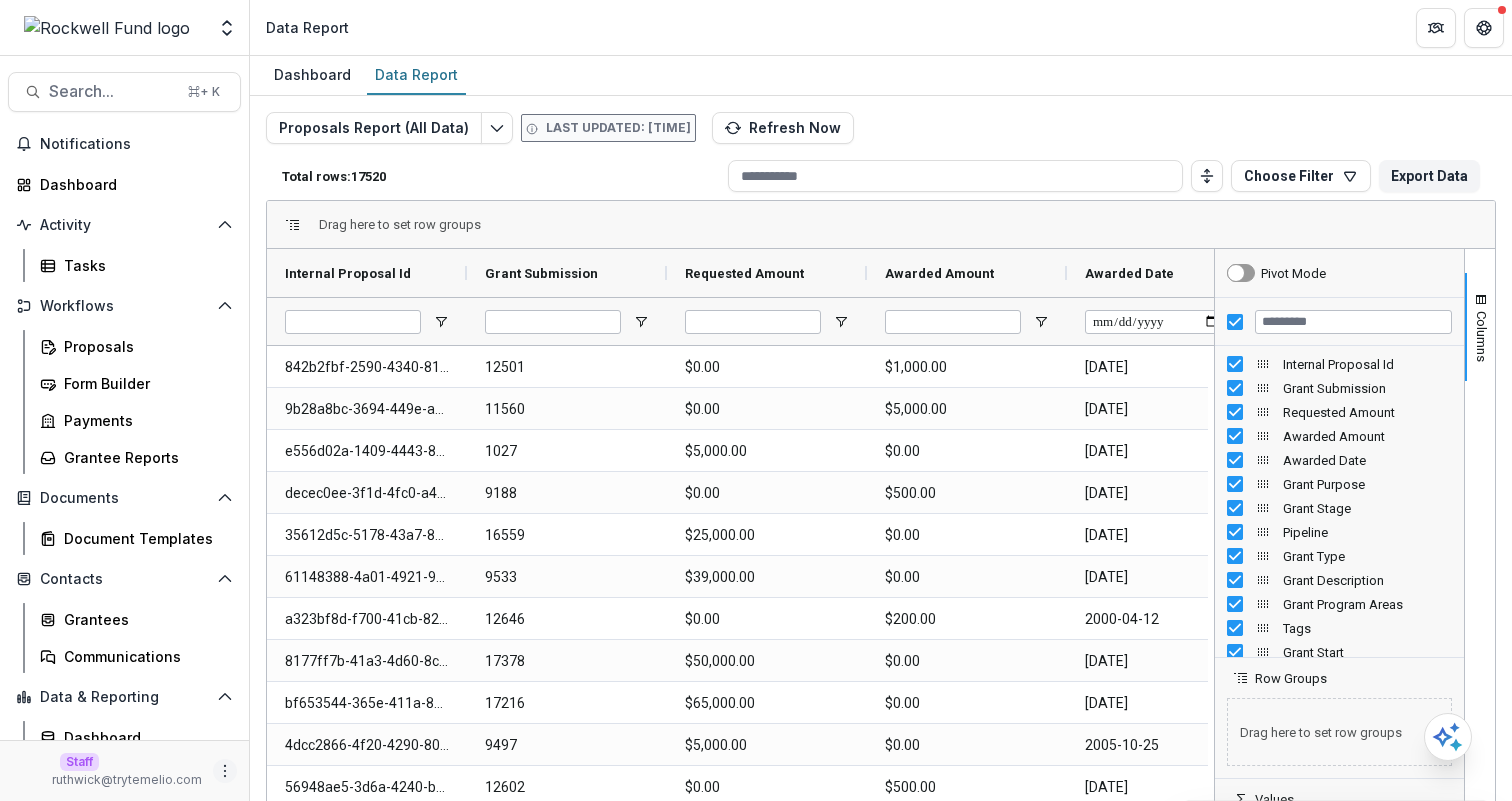click 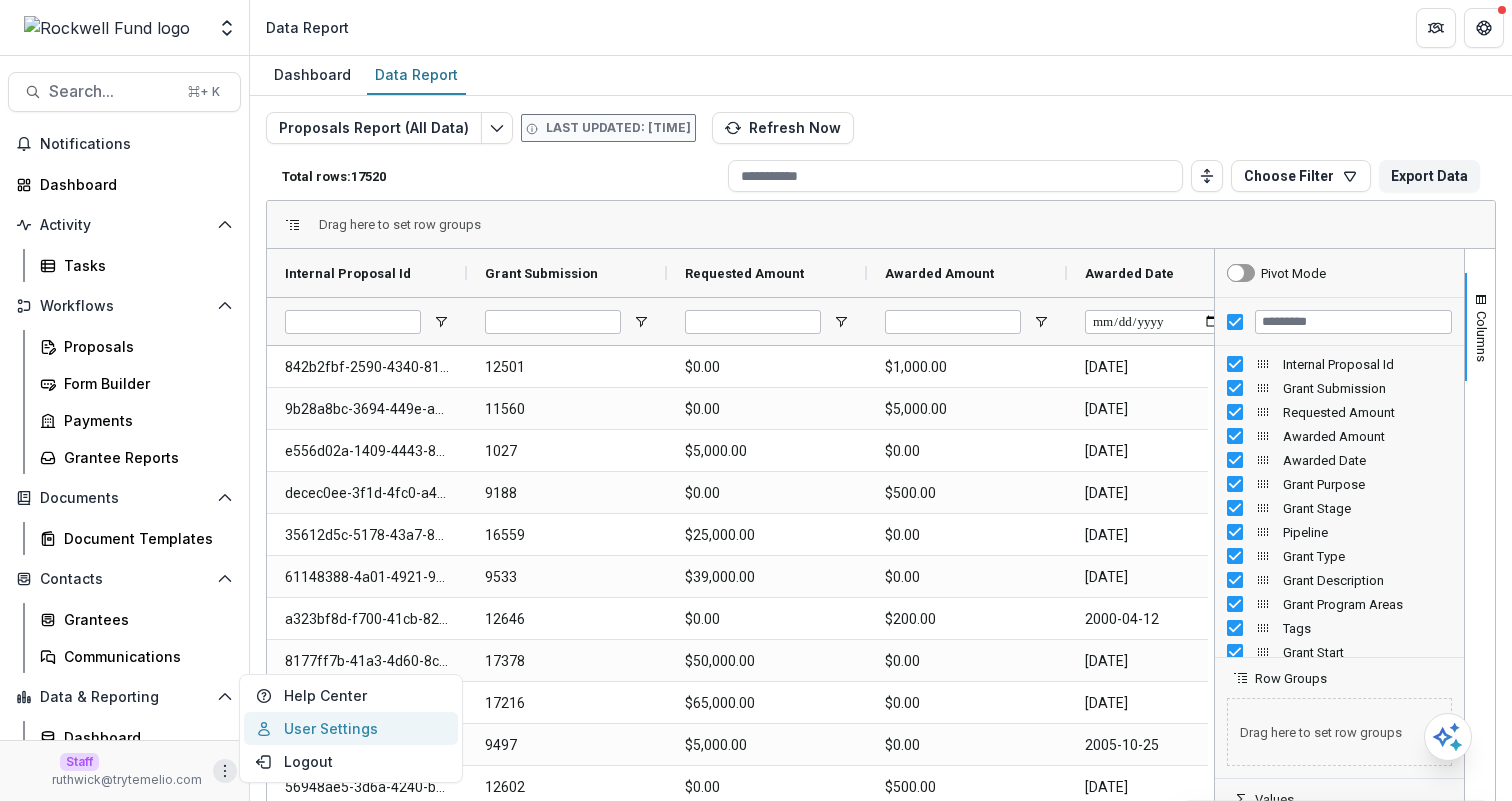 click on "User Settings" at bounding box center (351, 728) 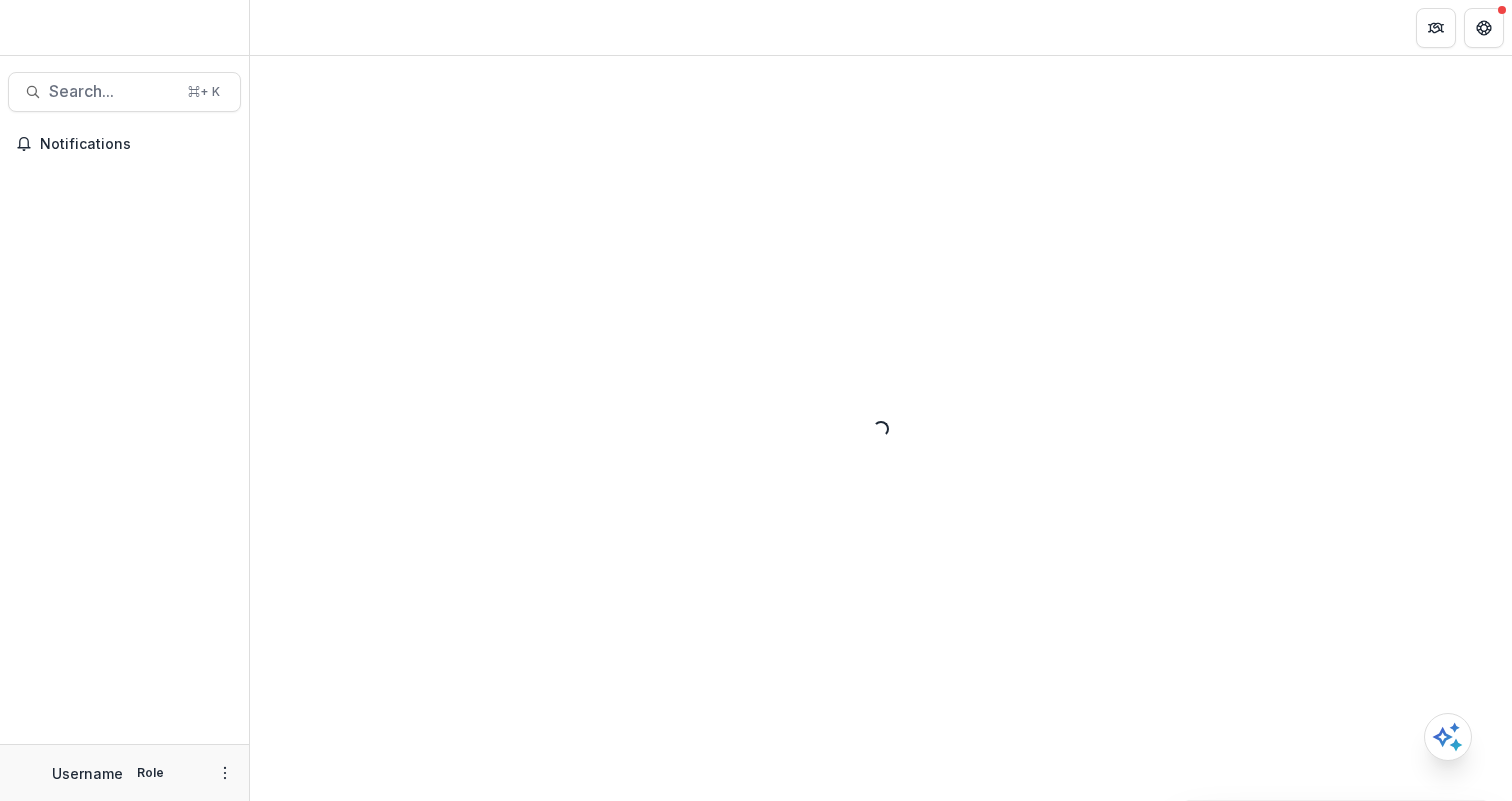 scroll, scrollTop: 0, scrollLeft: 0, axis: both 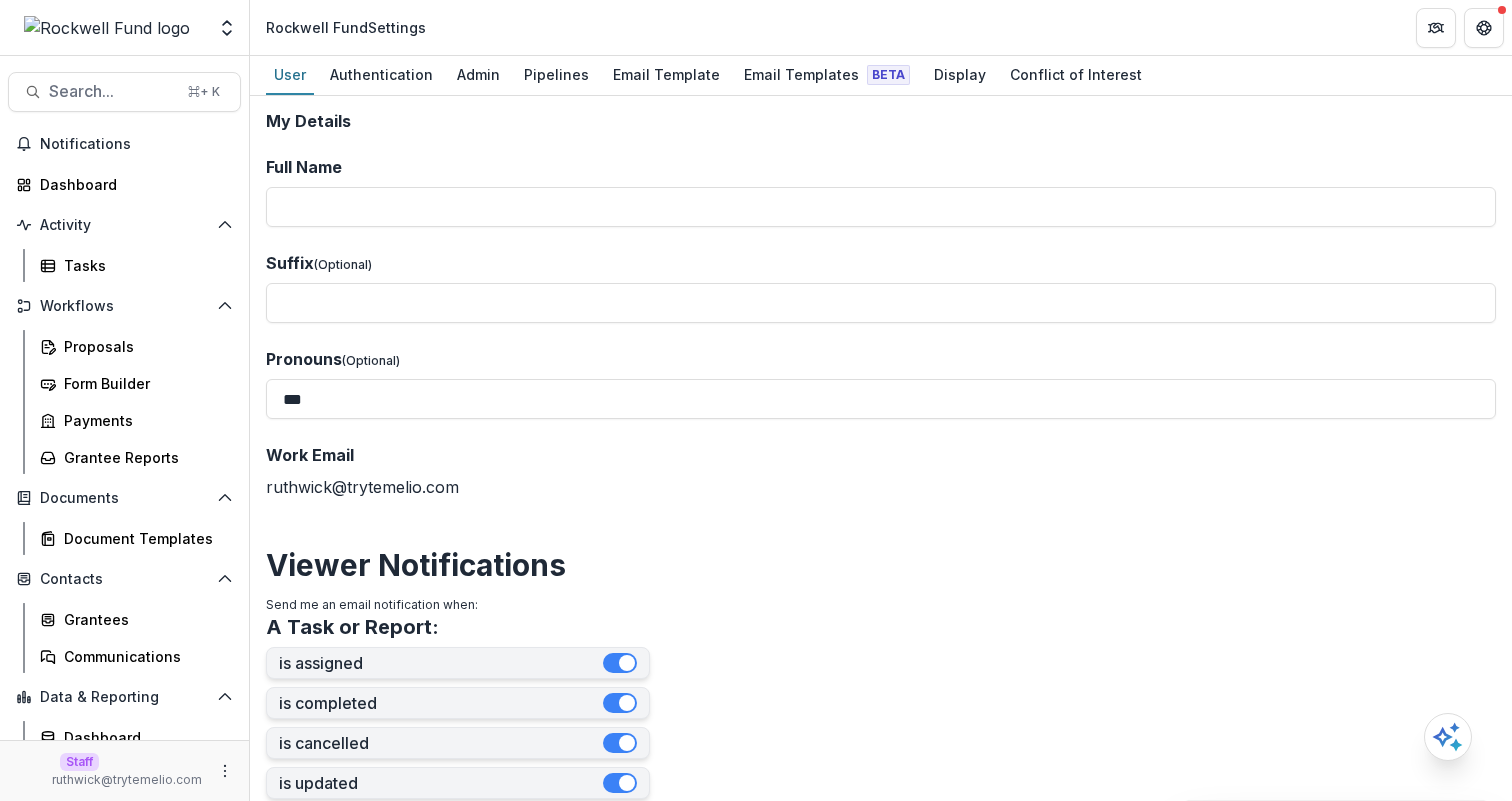 type on "********" 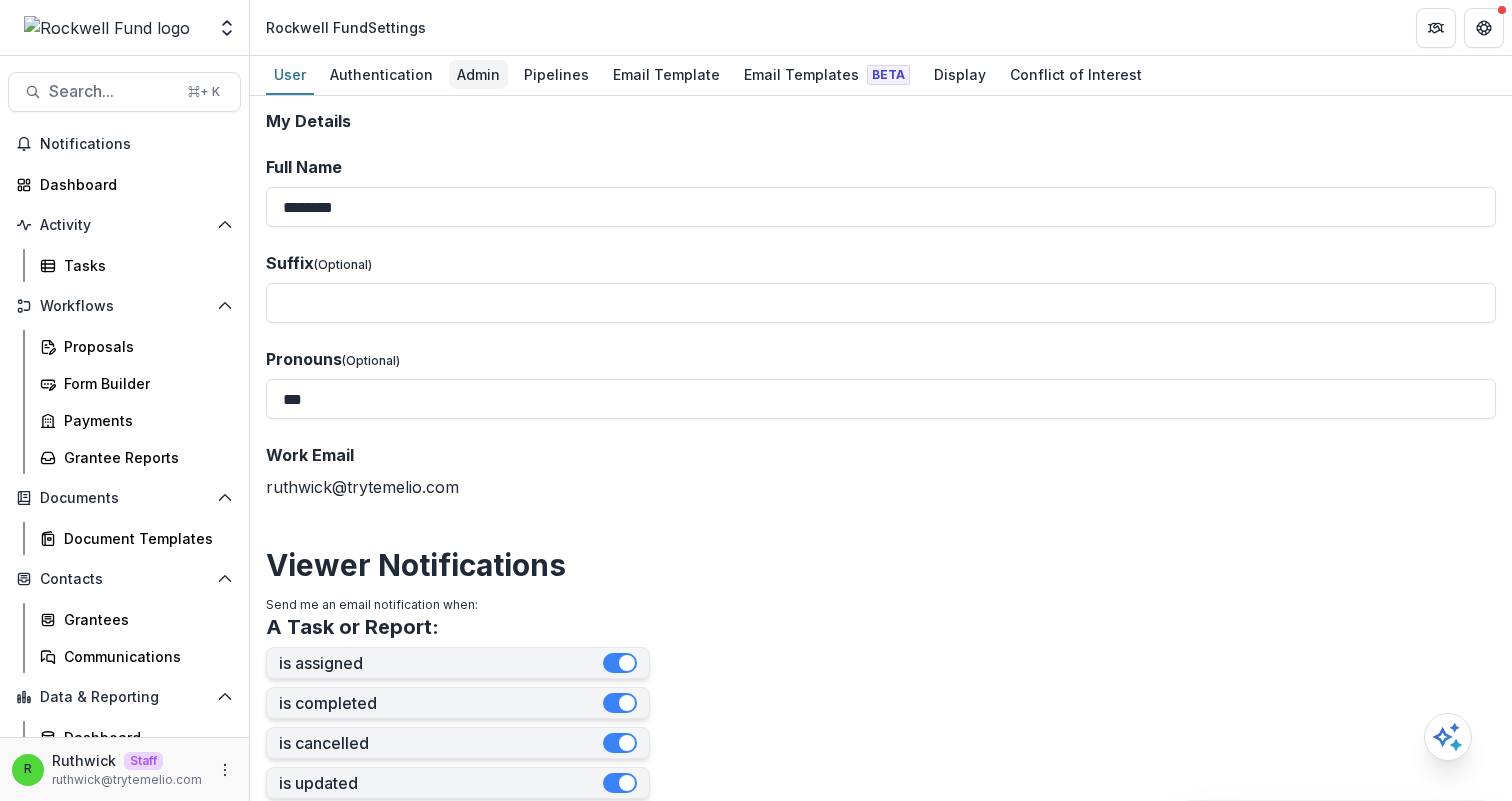 click on "Admin" at bounding box center (478, 74) 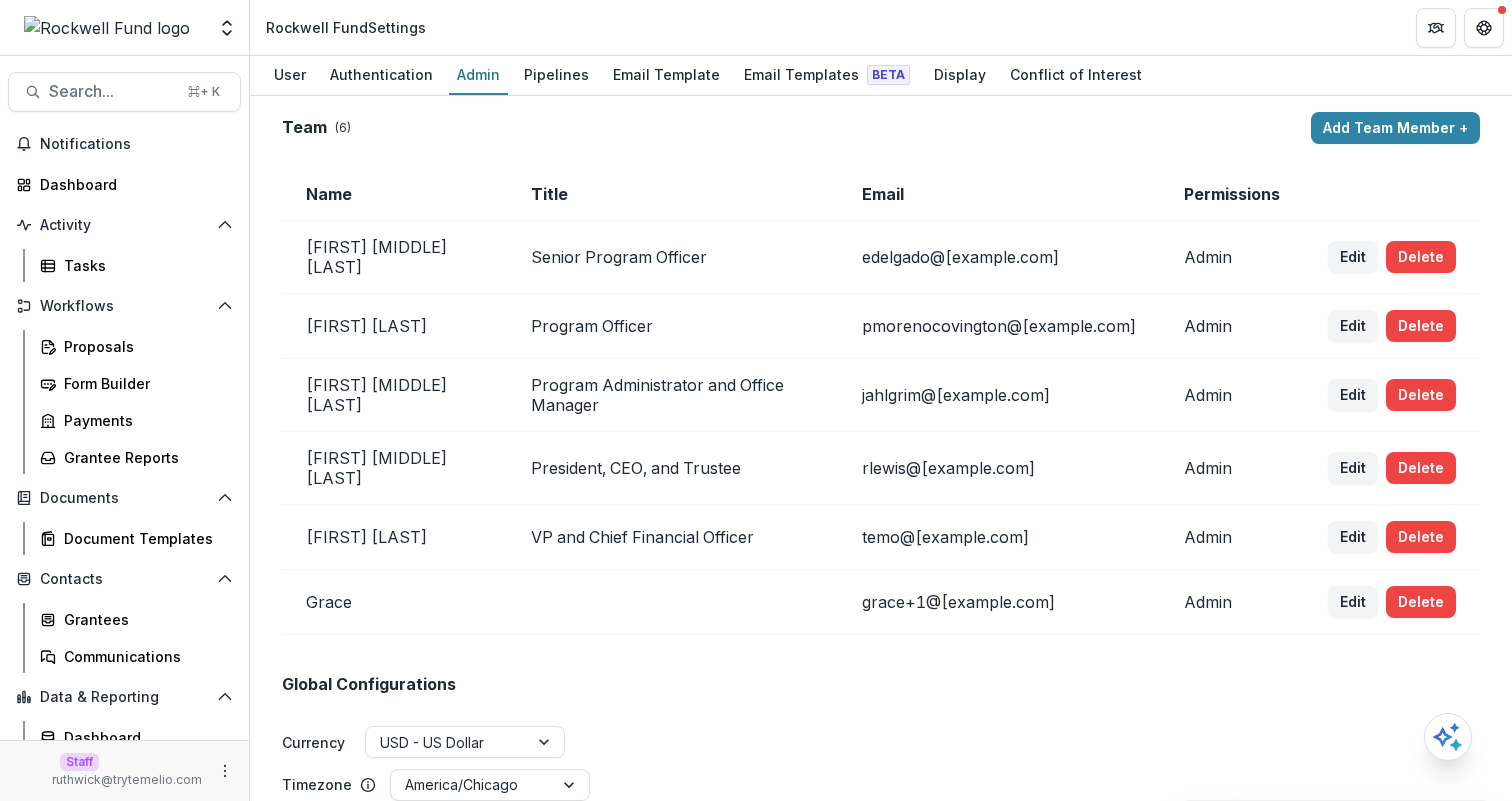 click on "edelgado@[example.com]" at bounding box center (999, 257) 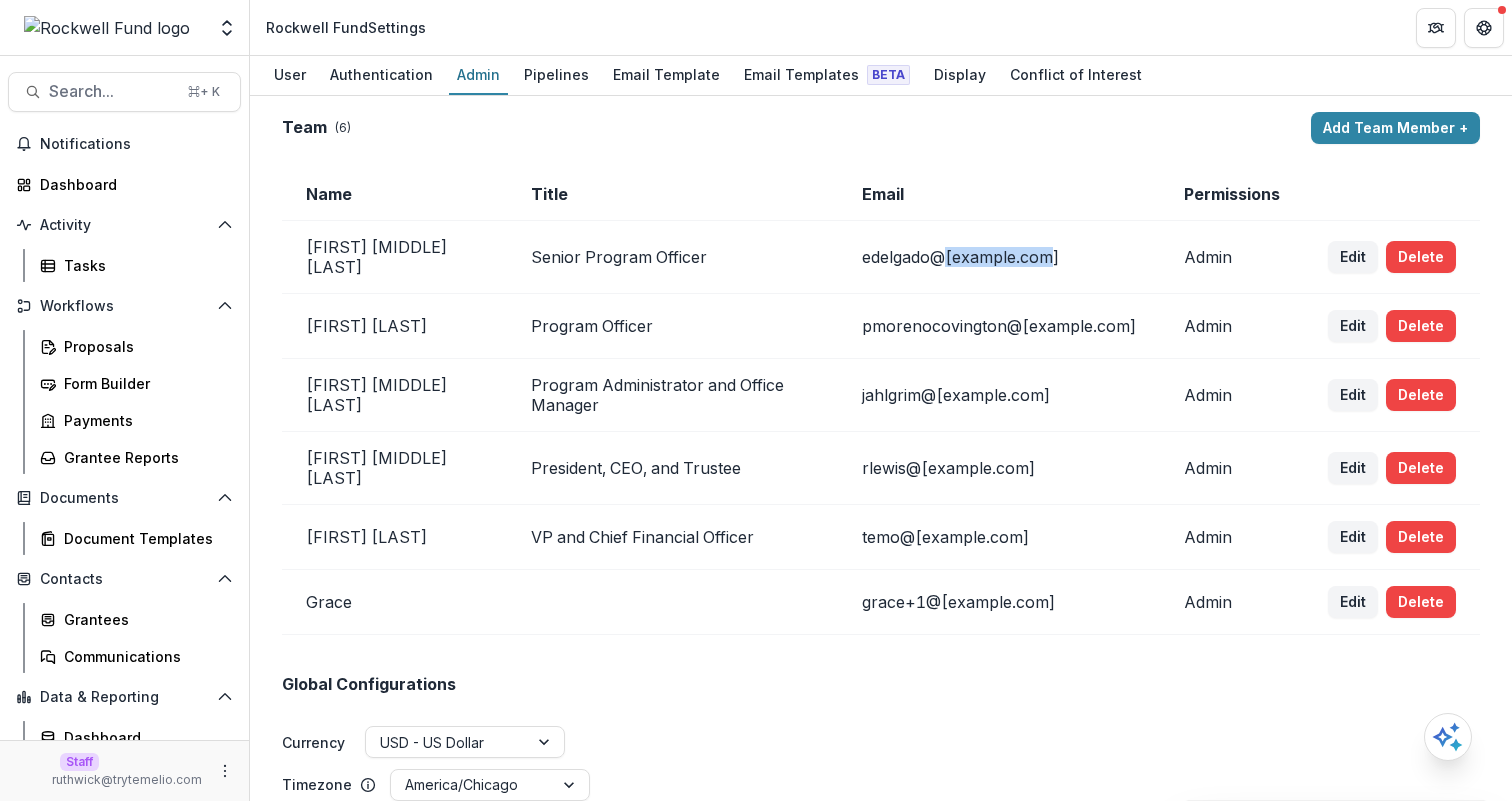 drag, startPoint x: 985, startPoint y: 249, endPoint x: 1053, endPoint y: 250, distance: 68.007355 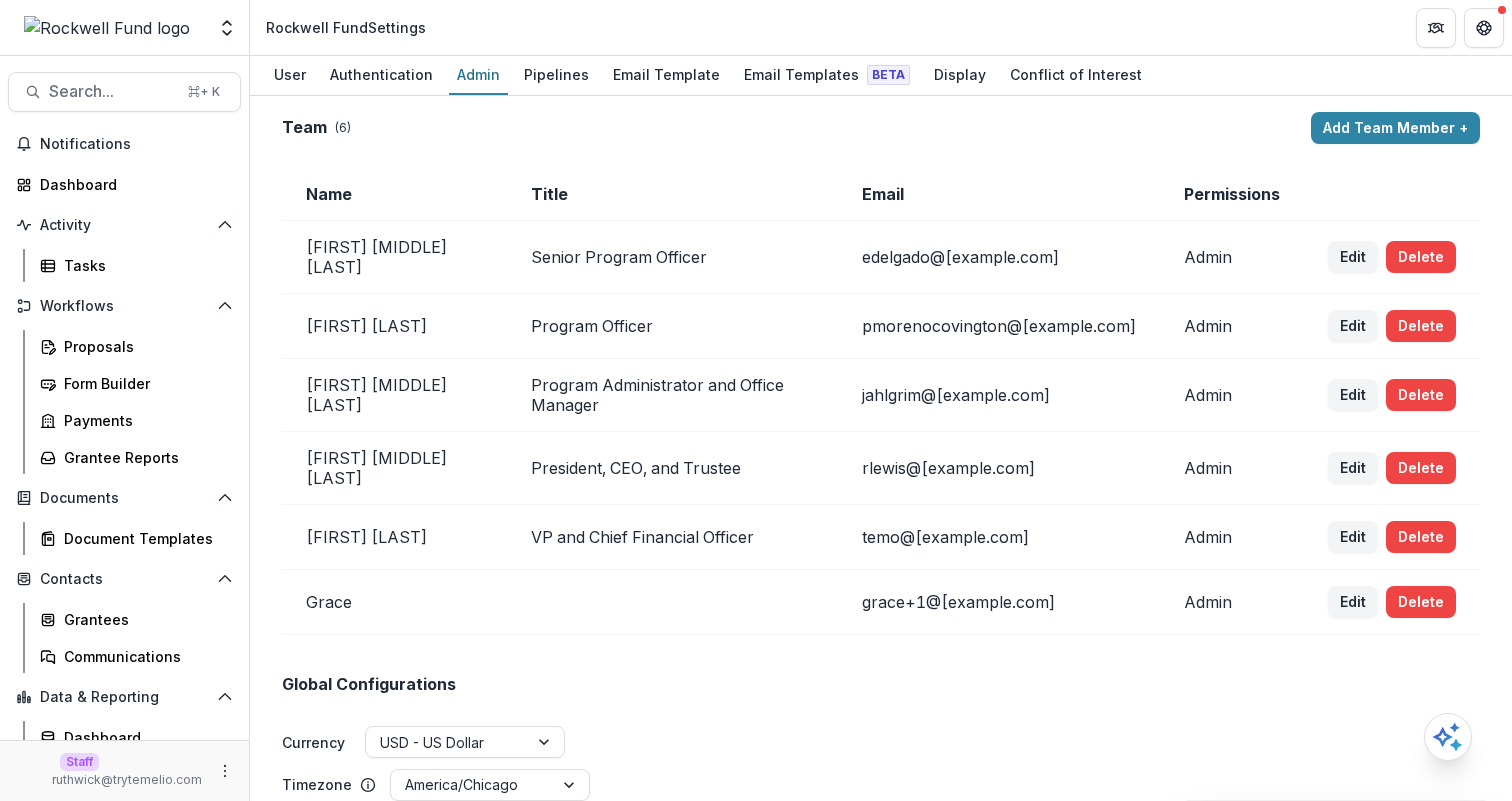 click on "Email" at bounding box center [999, 194] 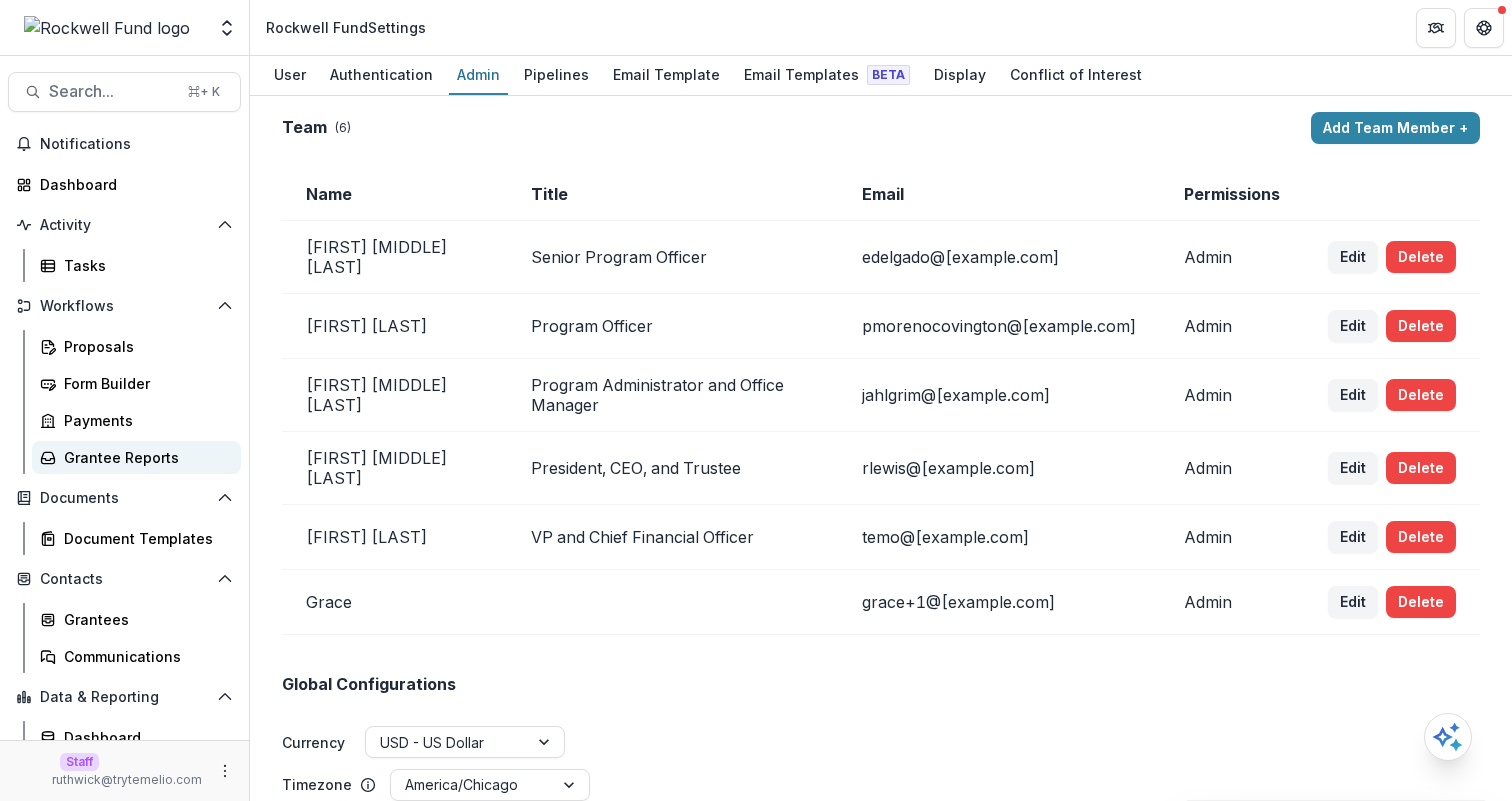 scroll, scrollTop: 51, scrollLeft: 0, axis: vertical 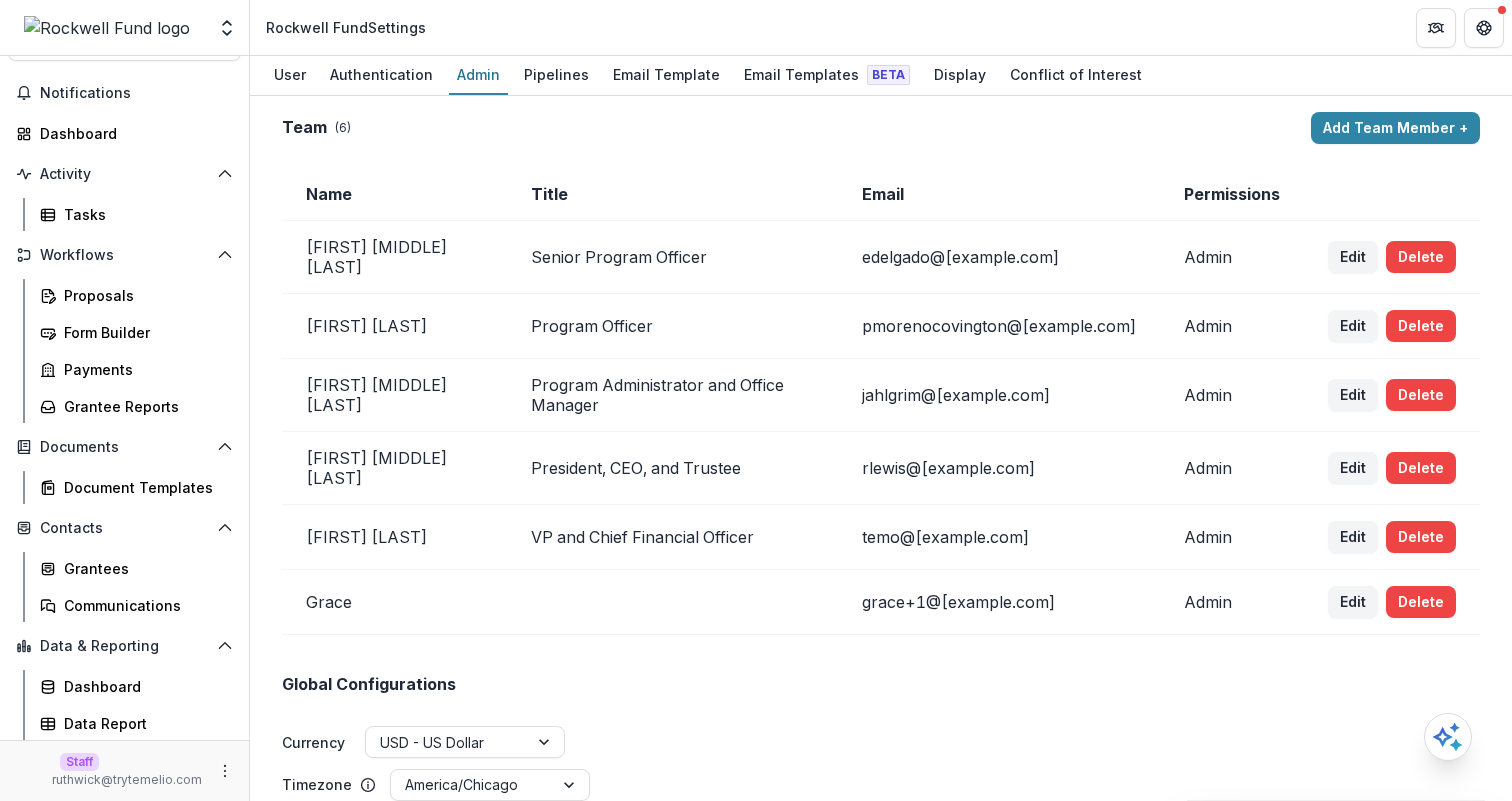 click on "Title" at bounding box center [672, 194] 